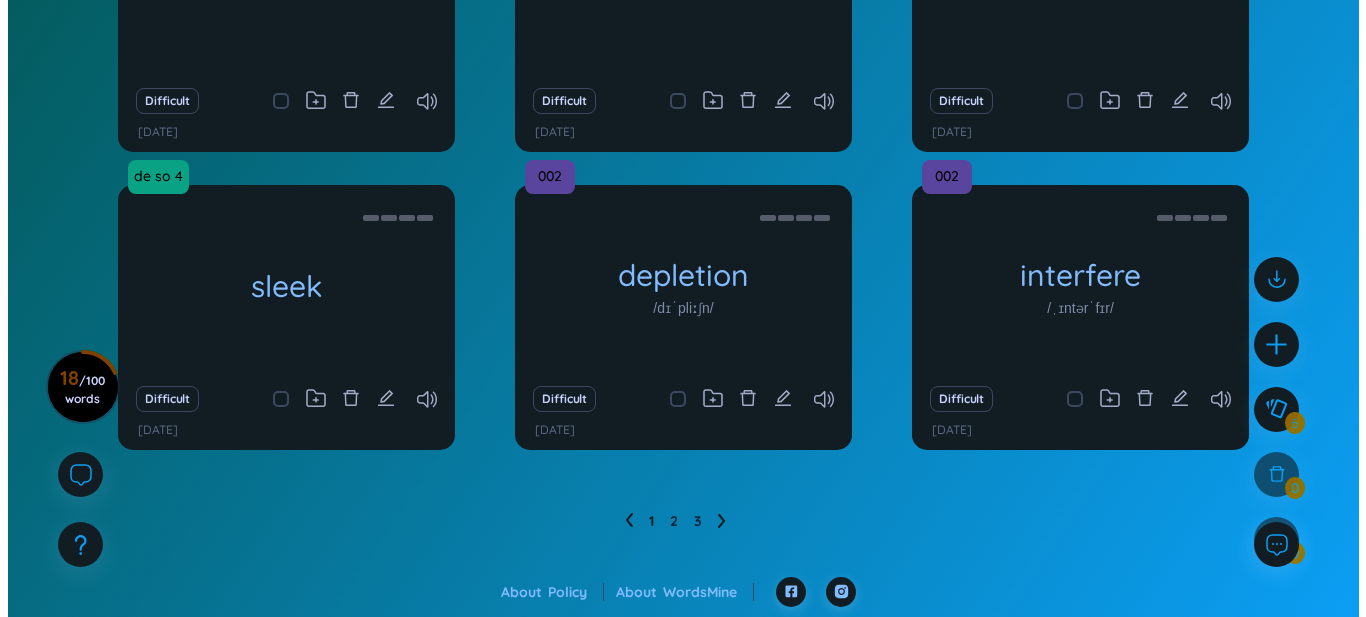 scroll, scrollTop: 376, scrollLeft: 0, axis: vertical 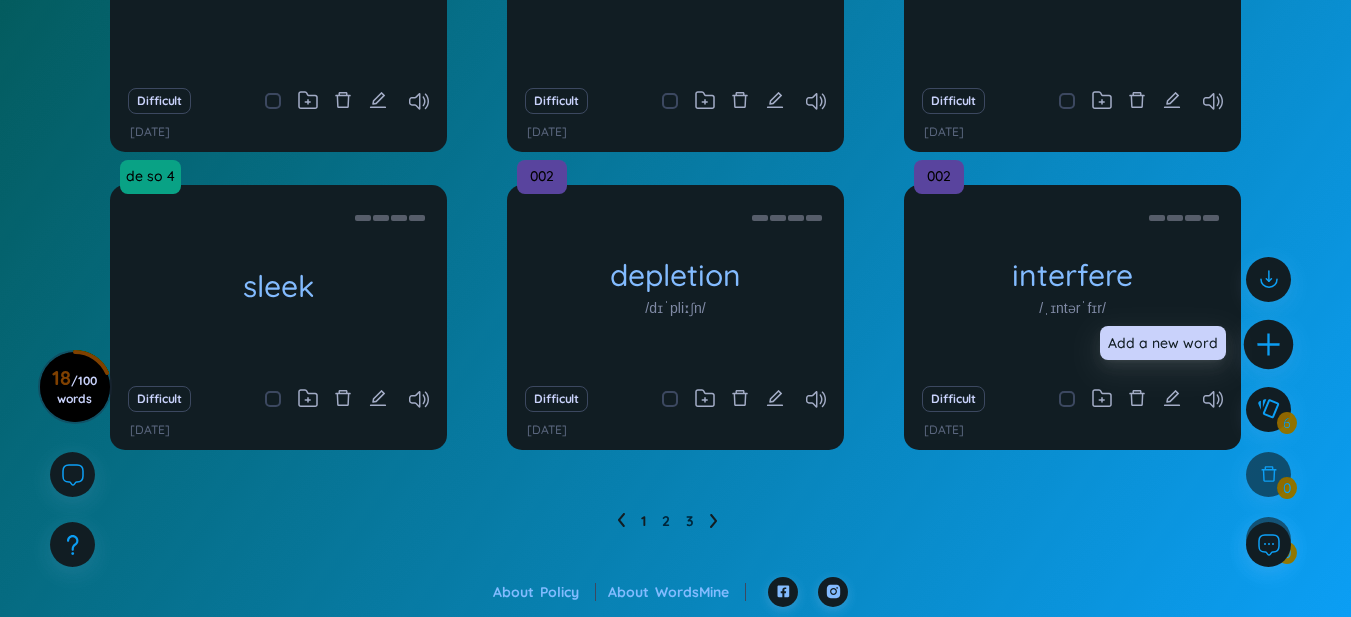 click 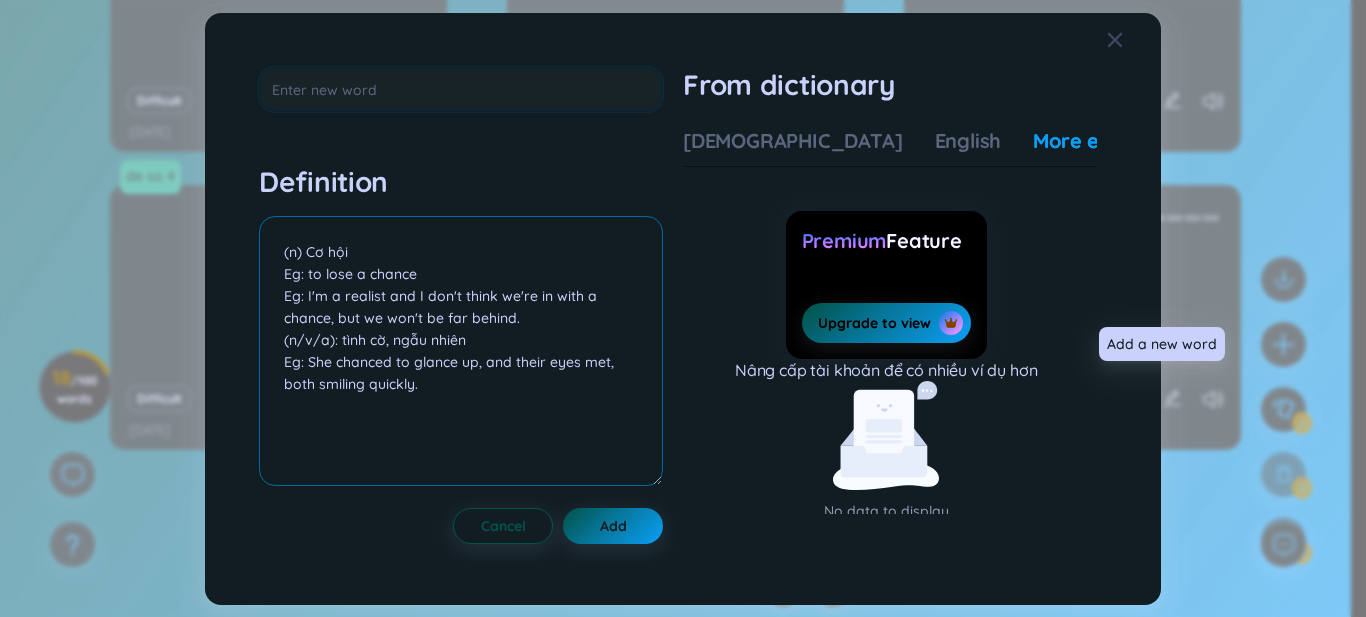 scroll, scrollTop: 22, scrollLeft: 0, axis: vertical 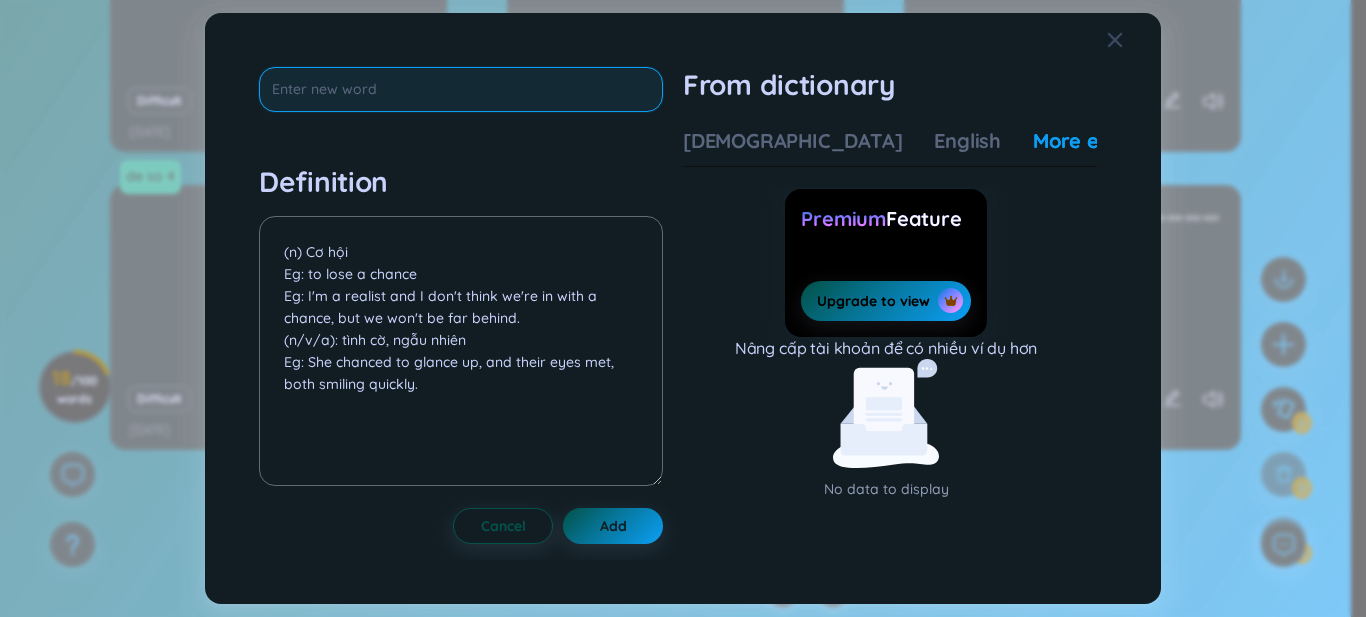 click at bounding box center (461, 89) 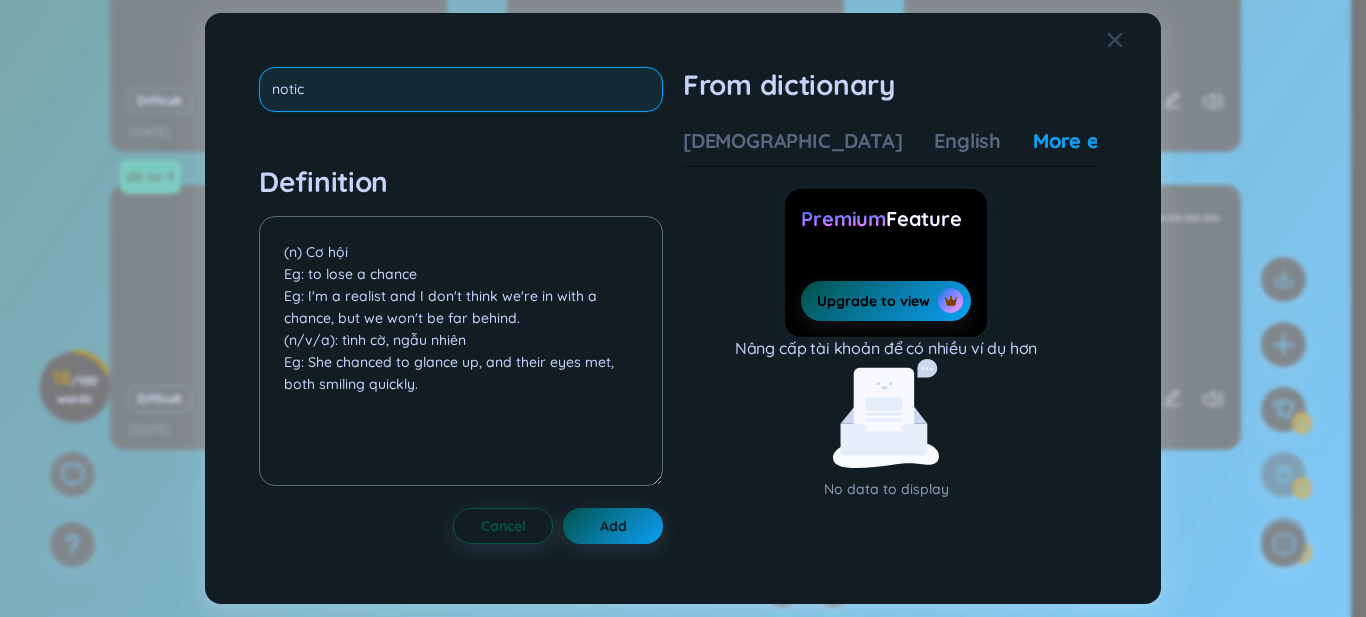 type on "notice" 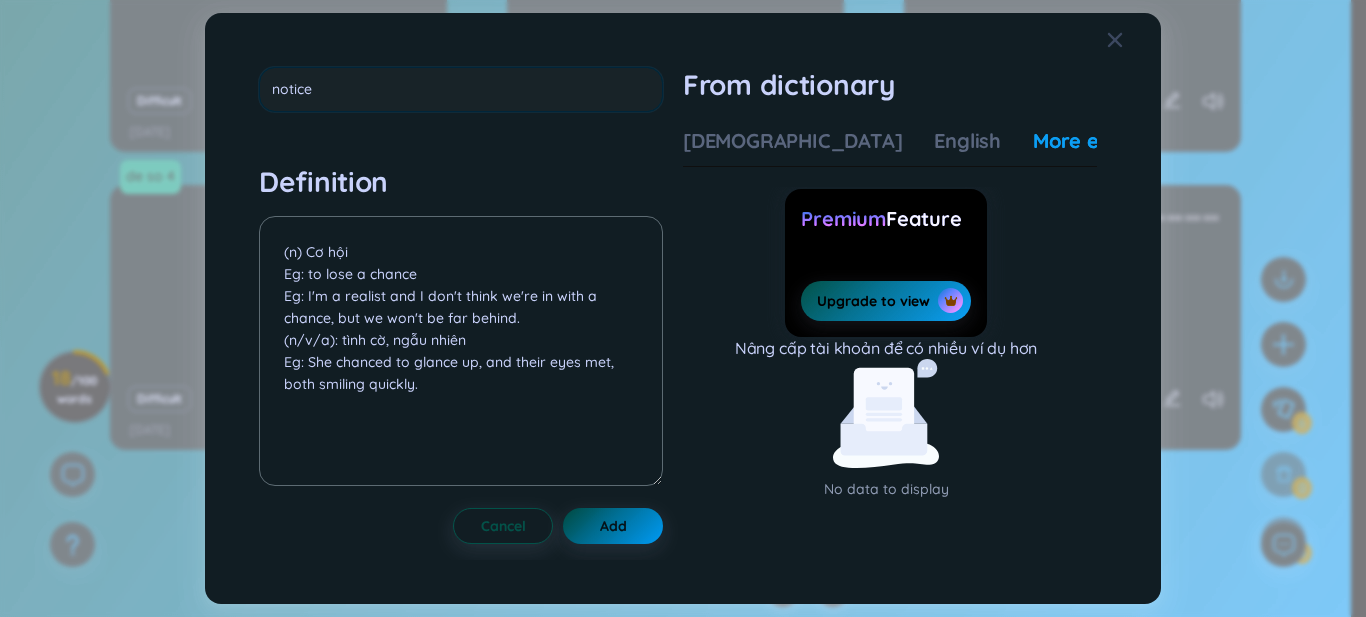 click on "notice Definition (n) Cơ hội
Eg: to lose a chance
Eg: I'm a realist and I don't think we're in with a chance, but we won't be far behind.
(n/v/a): tình cờ, ngẫu nhiên
Eg: She chanced to glance up, and their eyes met, both smiling quickly. Cancel Add" at bounding box center [461, 309] 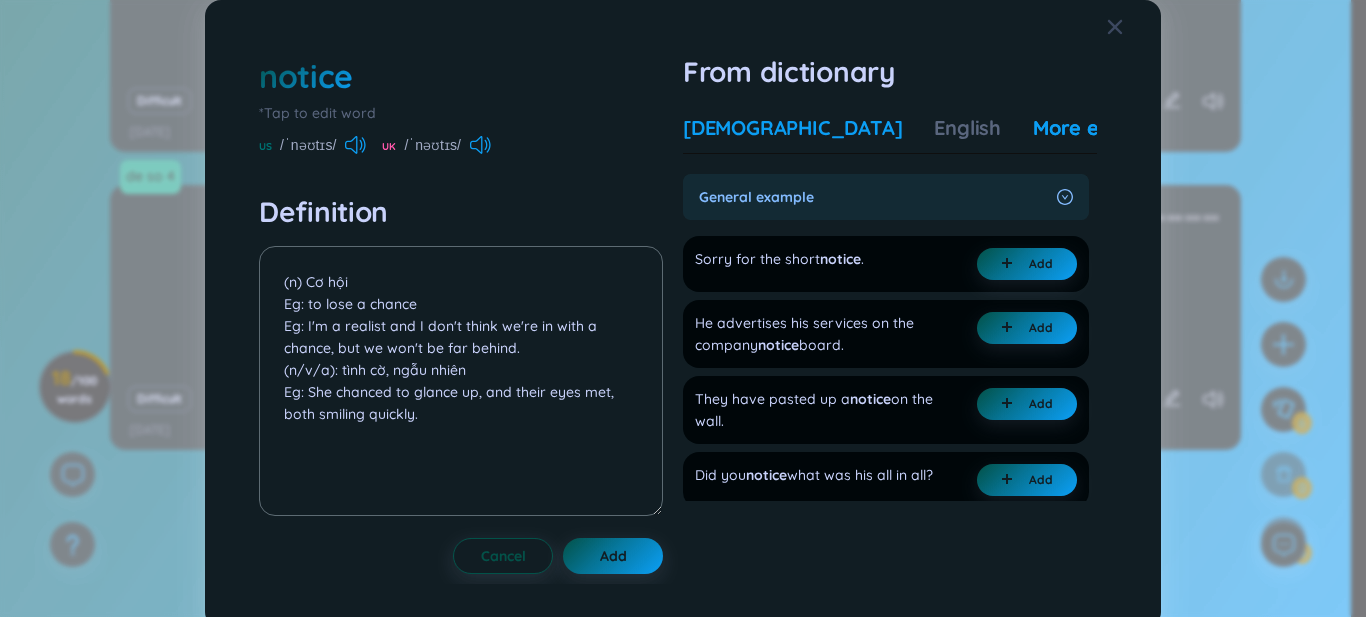 click on "[DEMOGRAPHIC_DATA]" at bounding box center (792, 128) 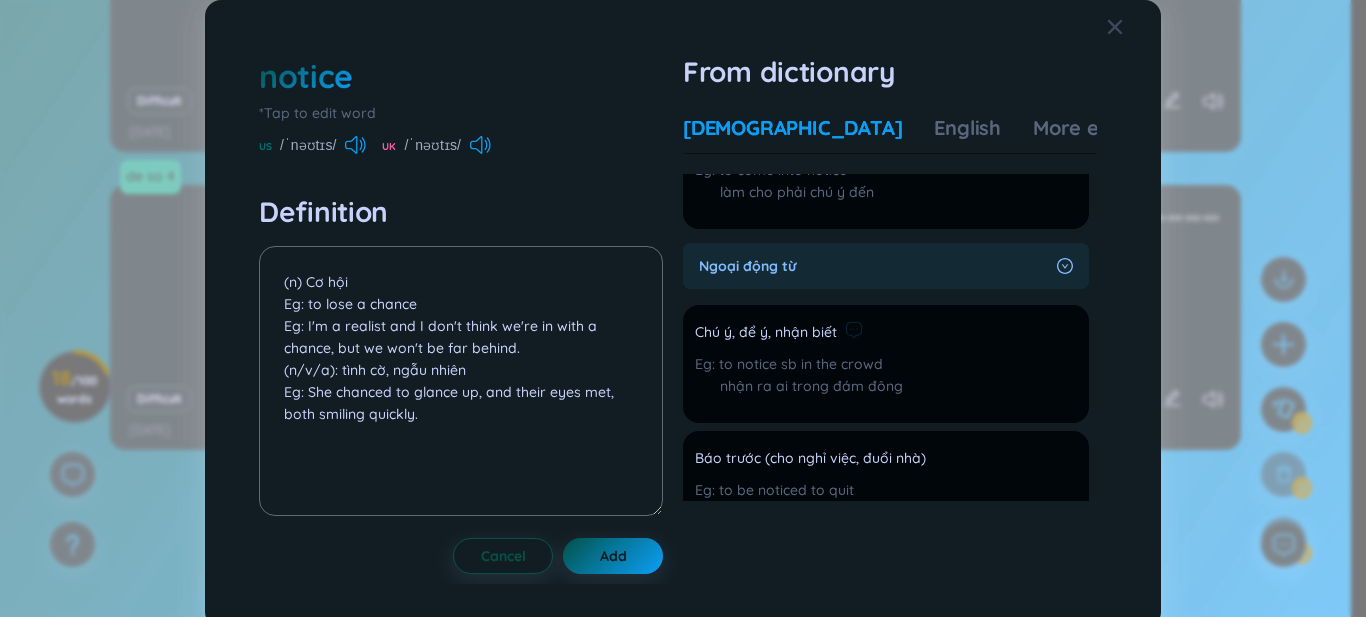 scroll, scrollTop: 1000, scrollLeft: 0, axis: vertical 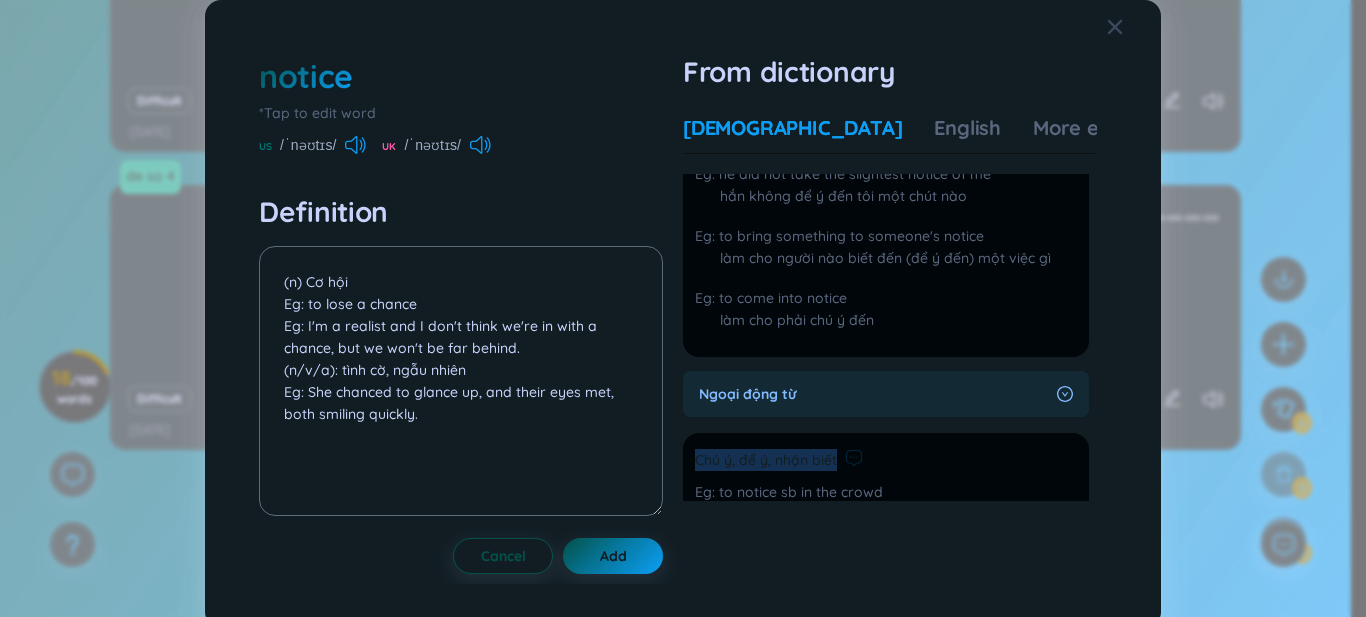 drag, startPoint x: 693, startPoint y: 187, endPoint x: 839, endPoint y: 479, distance: 326.4659 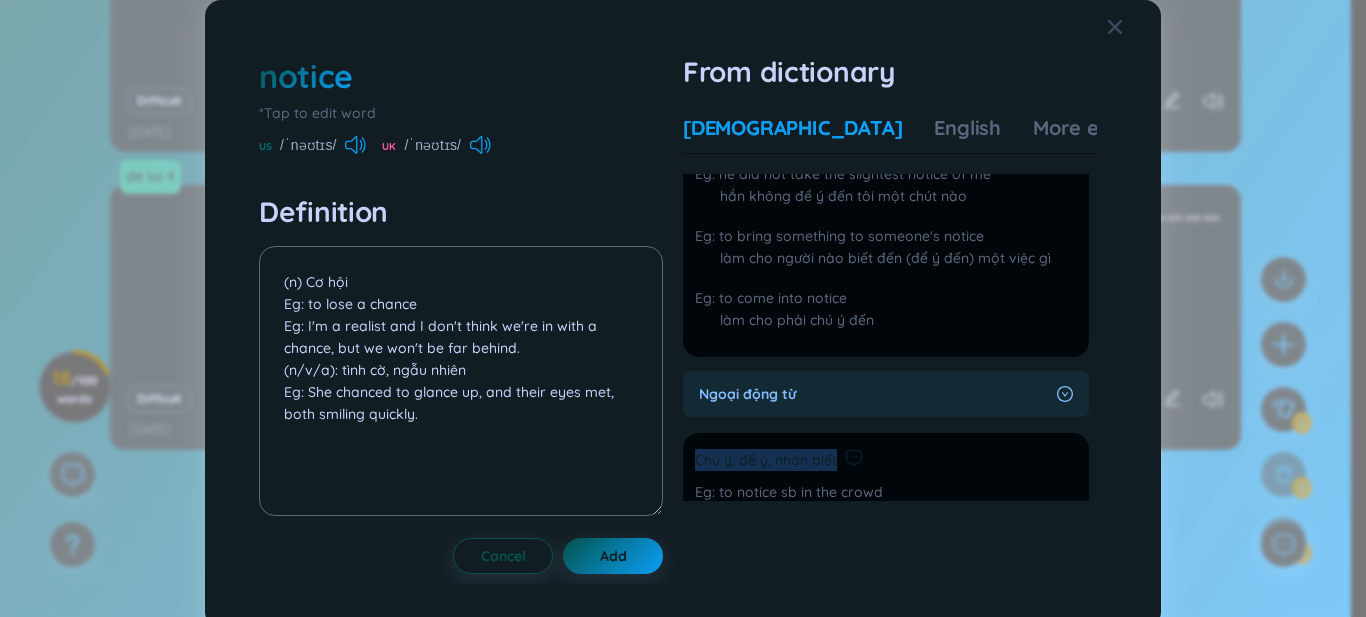 click on "Chú ý, để ý, nhận biết" at bounding box center [799, 461] 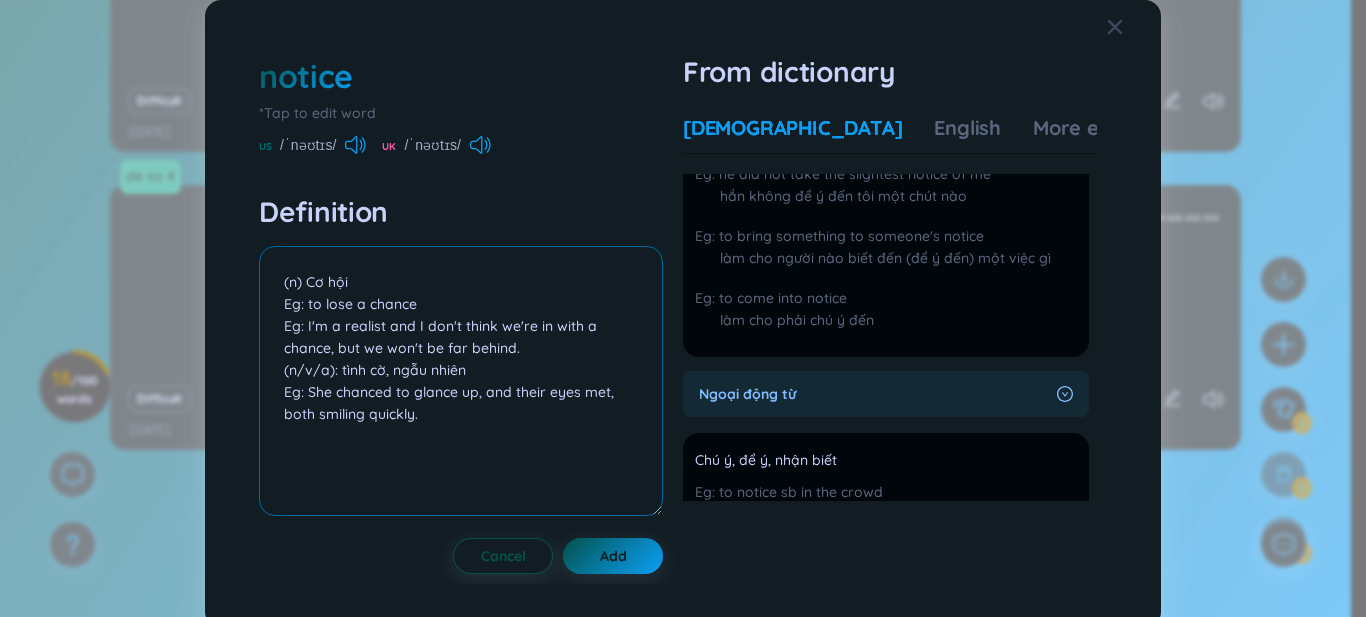 click on "(n) Cơ hội
Eg: to lose a chance
Eg: I'm a realist and I don't think we're in with a chance, but we won't be far behind.
(n/v/a): tình cờ, ngẫu nhiên
Eg: She chanced to glance up, and their eyes met, both smiling quickly." at bounding box center (461, 381) 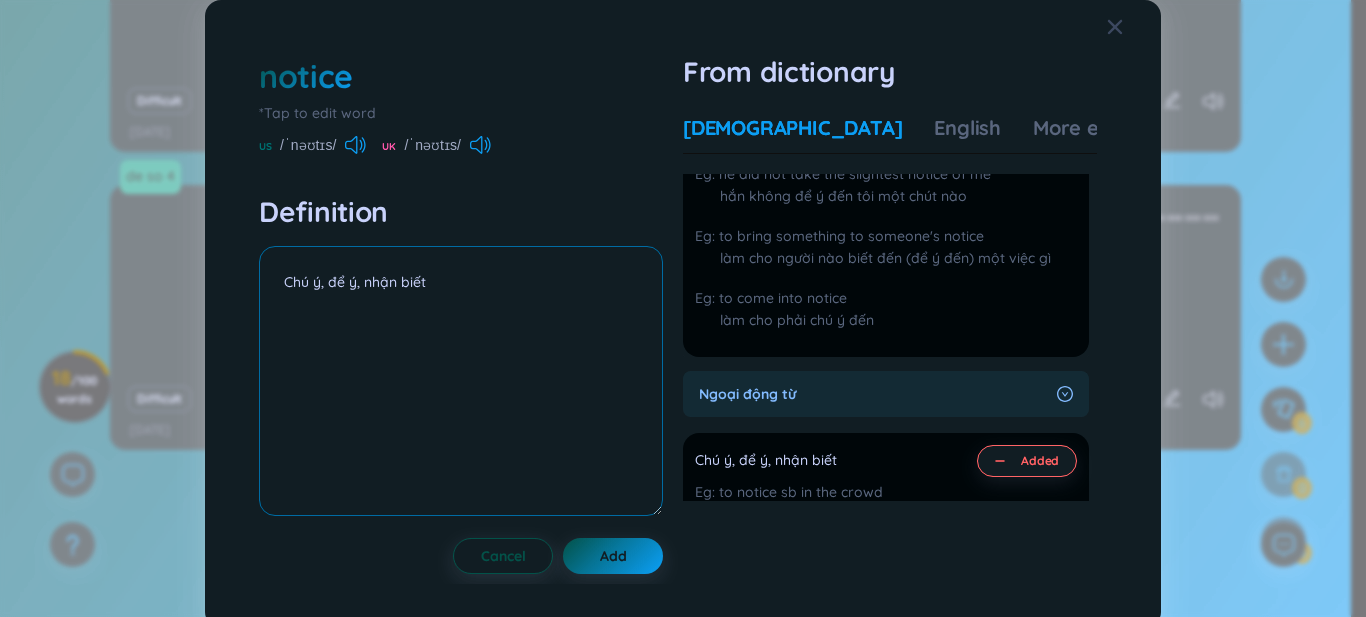 click on "Chú ý, để ý, nhận biết" at bounding box center (461, 381) 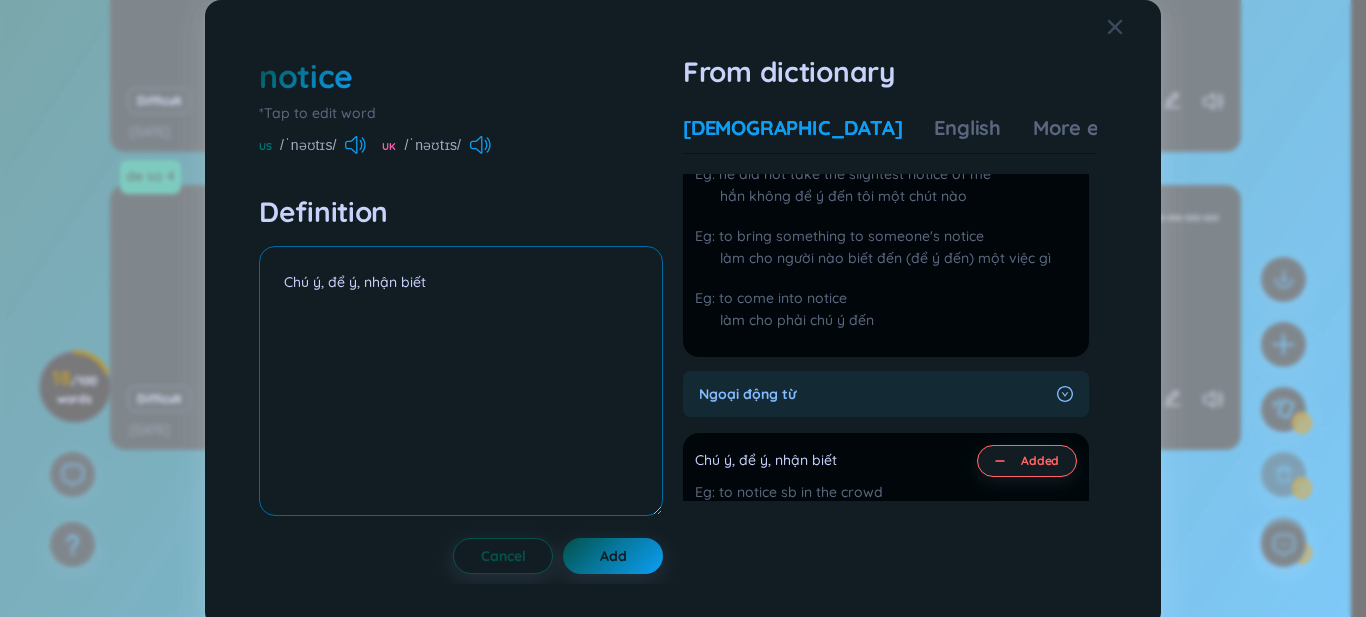 click on "Chú ý, để ý, nhận biết" at bounding box center (461, 381) 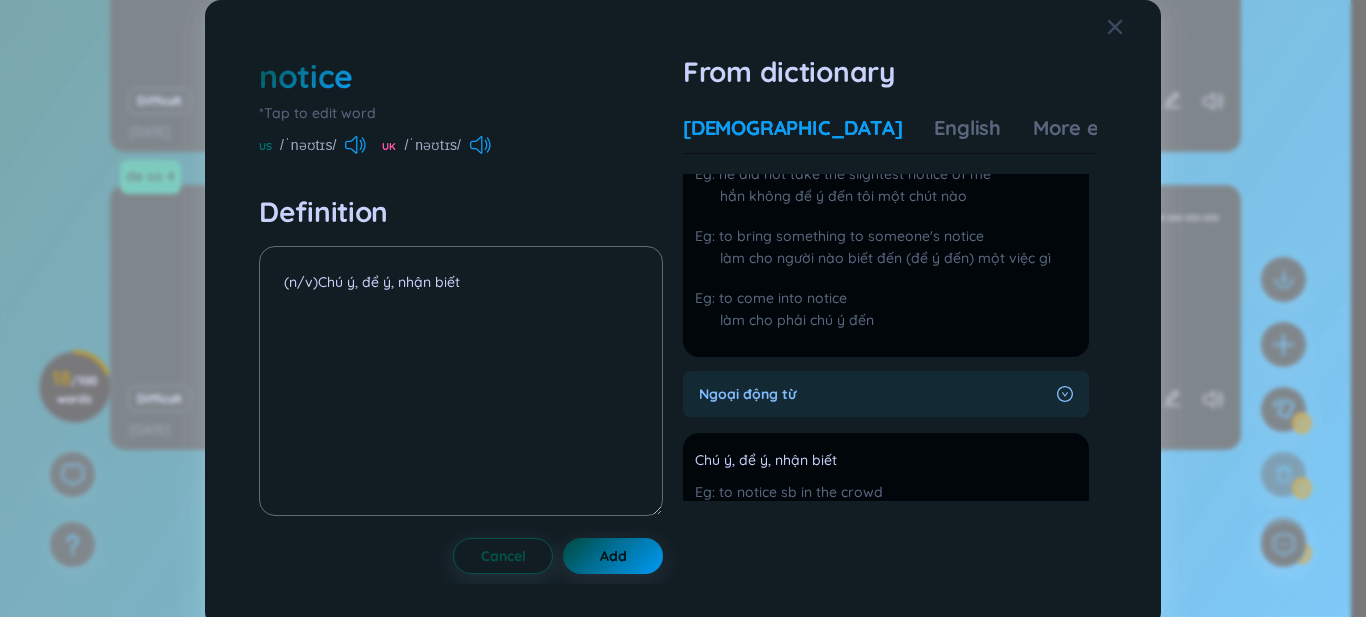 drag, startPoint x: 624, startPoint y: 559, endPoint x: 594, endPoint y: 558, distance: 30.016663 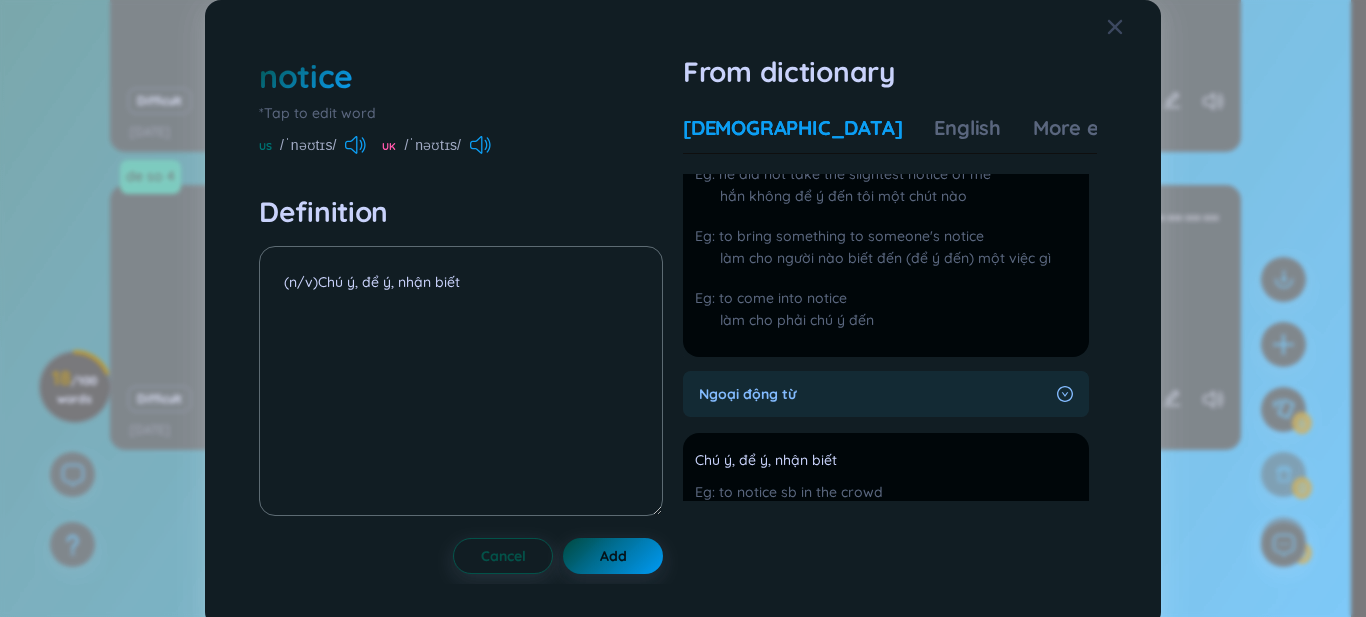 click on "Add" at bounding box center (613, 556) 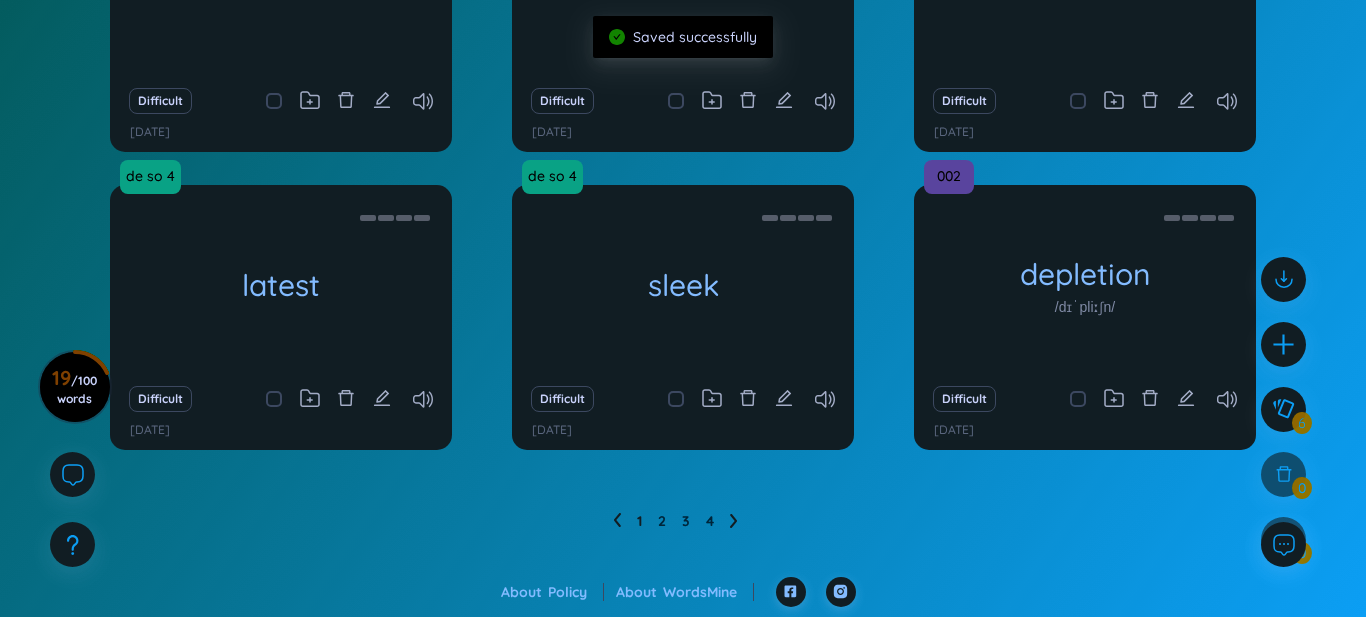 scroll, scrollTop: 0, scrollLeft: 0, axis: both 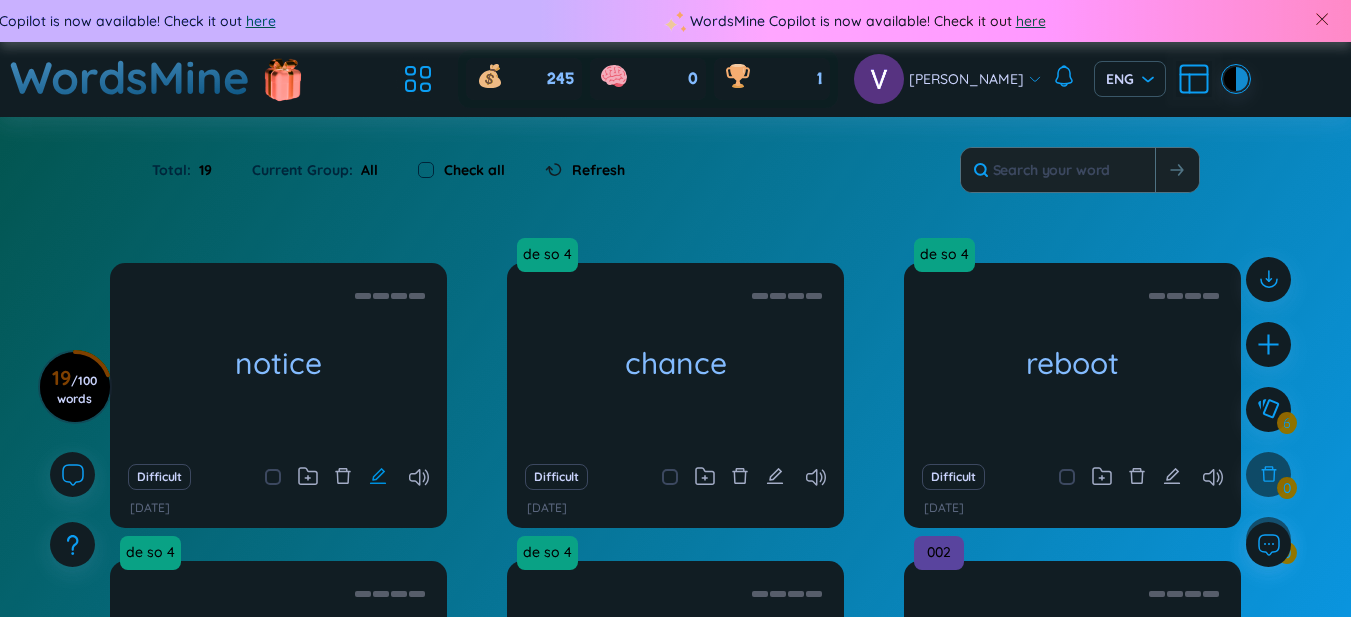 click 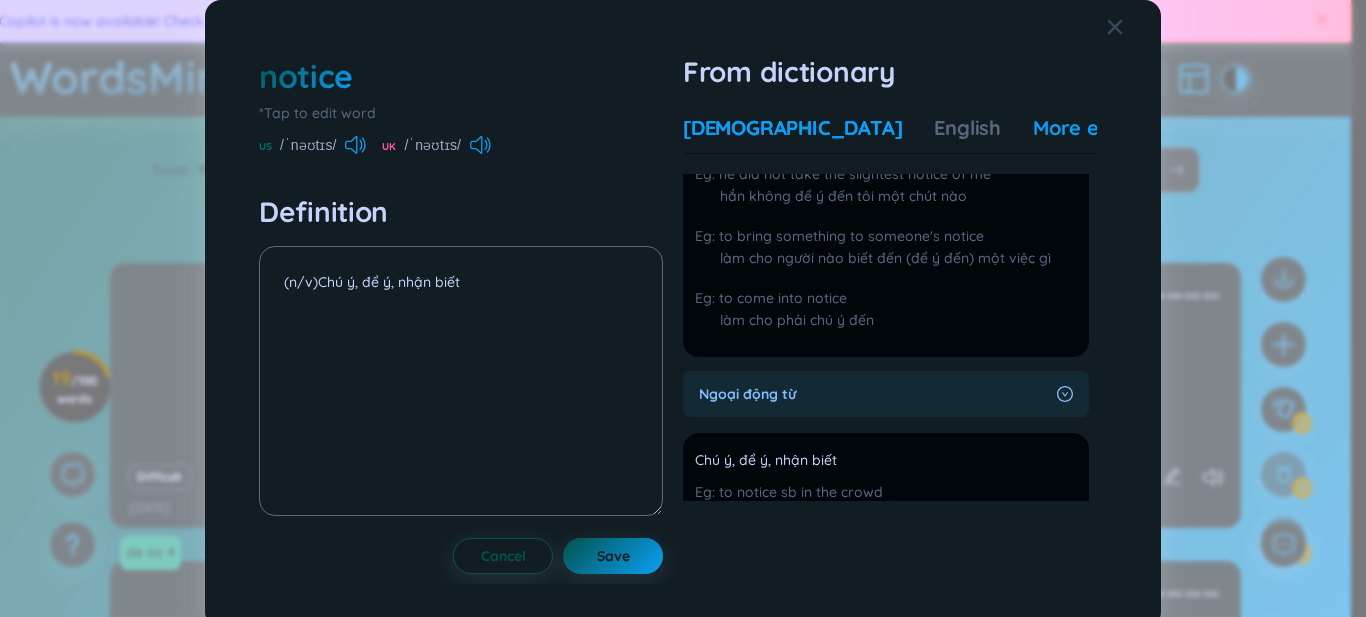 click on "More examples" at bounding box center (1105, 128) 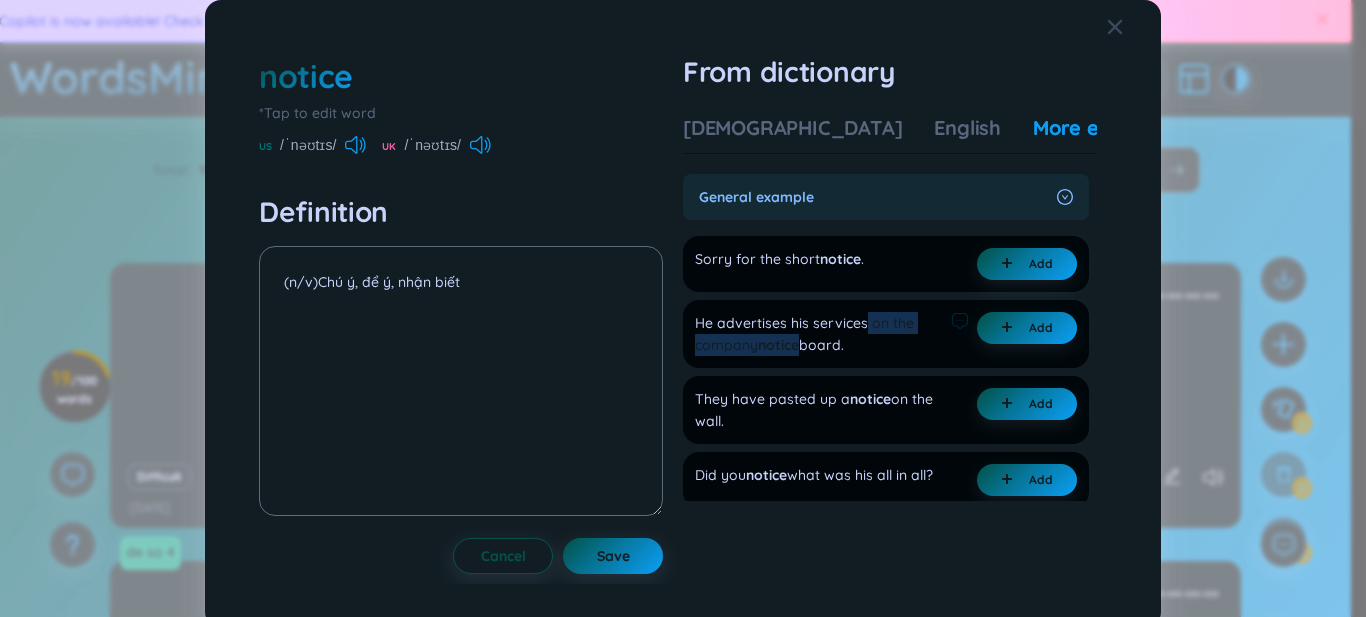 drag, startPoint x: 864, startPoint y: 319, endPoint x: 800, endPoint y: 336, distance: 66.21933 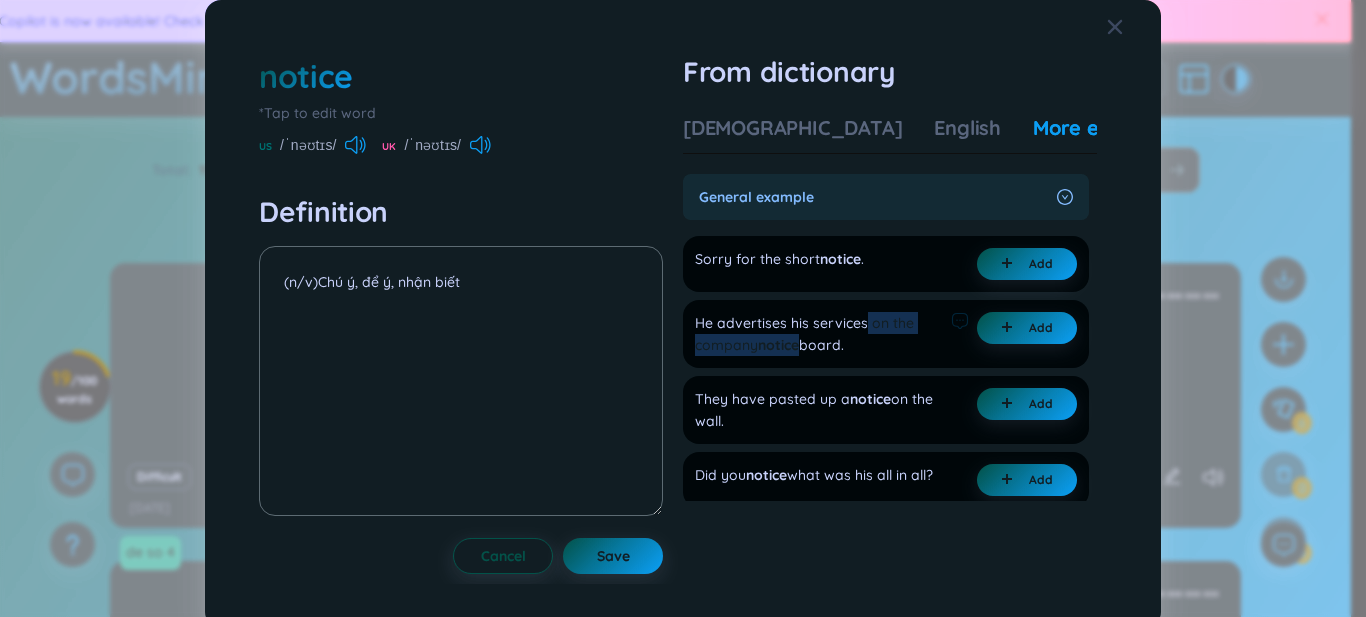click on "He advertises his services on the company  notice  board." at bounding box center [819, 334] 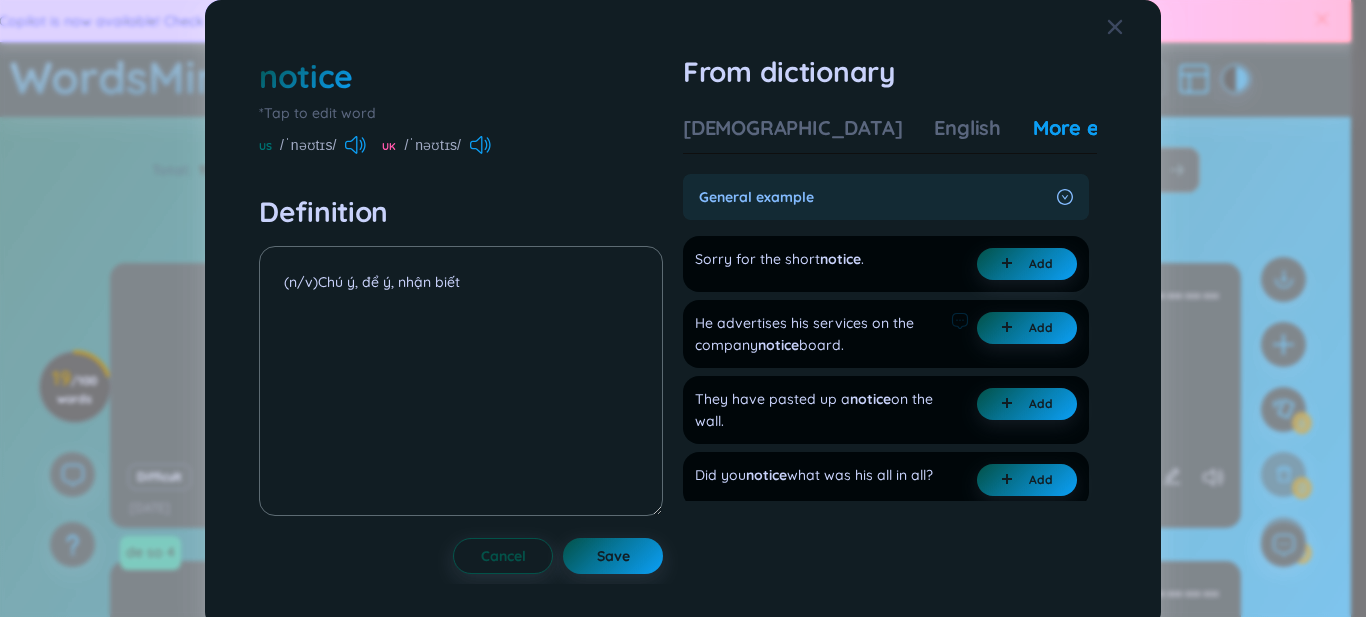 click on "He advertises his services on the company  notice  board." at bounding box center [819, 334] 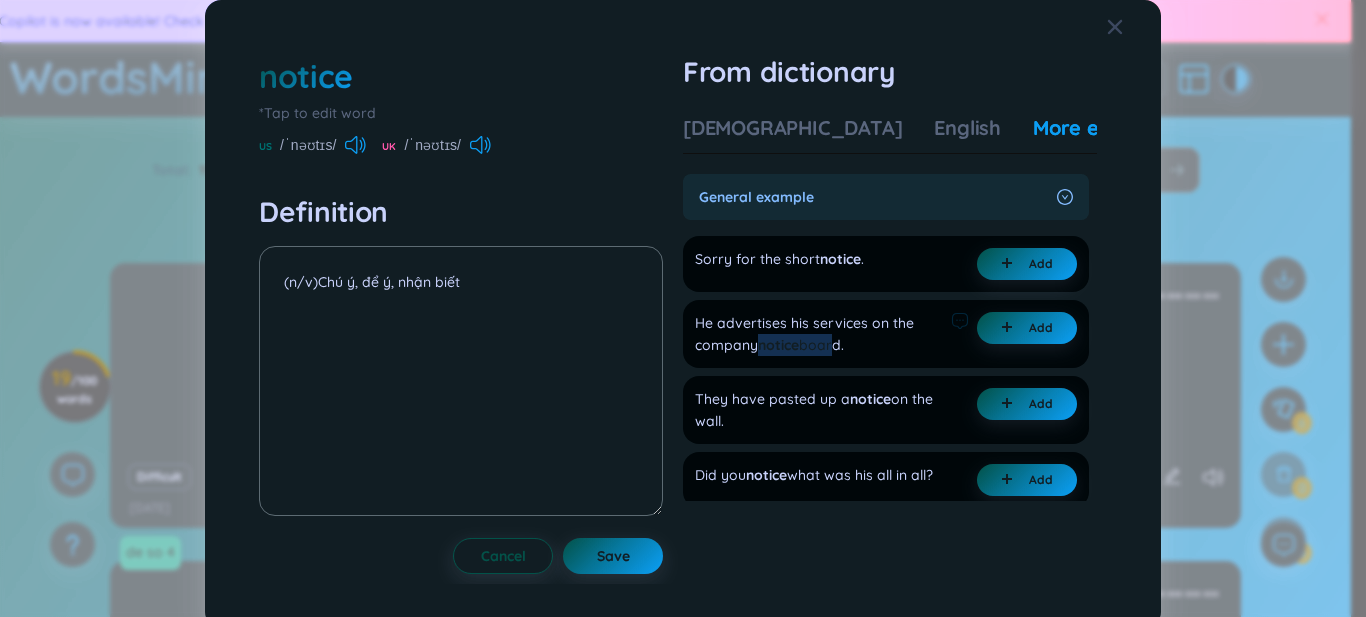 drag, startPoint x: 761, startPoint y: 352, endPoint x: 832, endPoint y: 347, distance: 71.17584 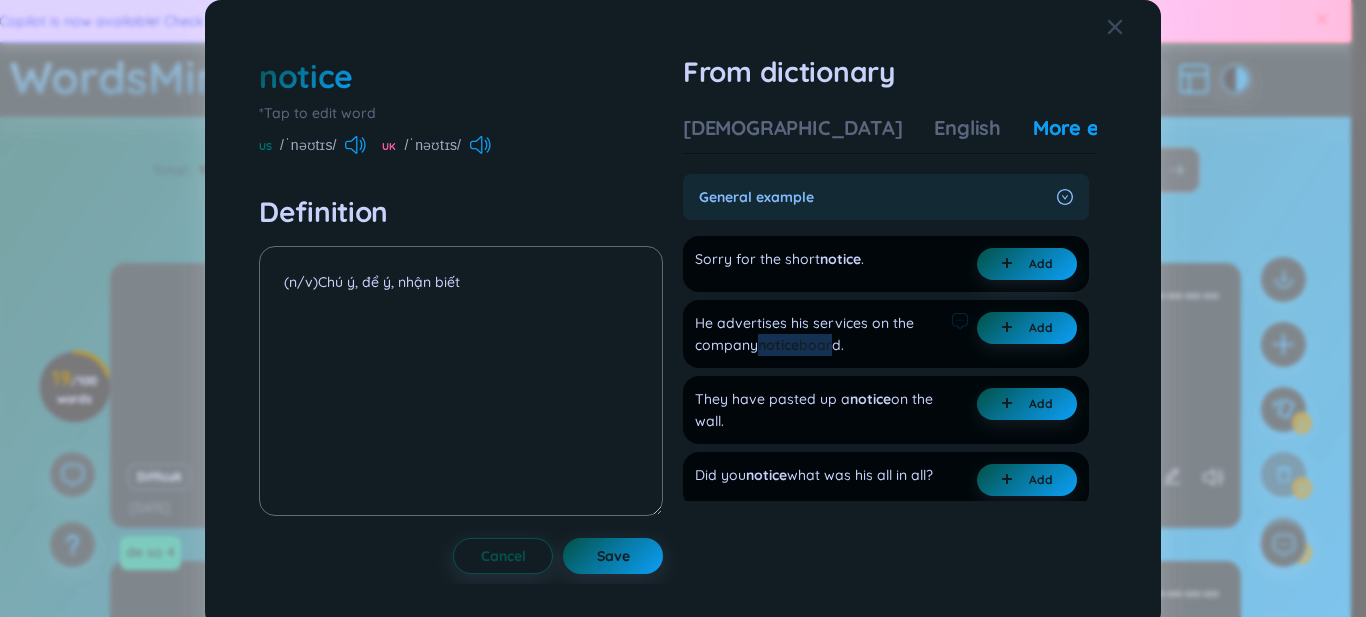 click on "He advertises his services on the company  notice  board." at bounding box center [819, 334] 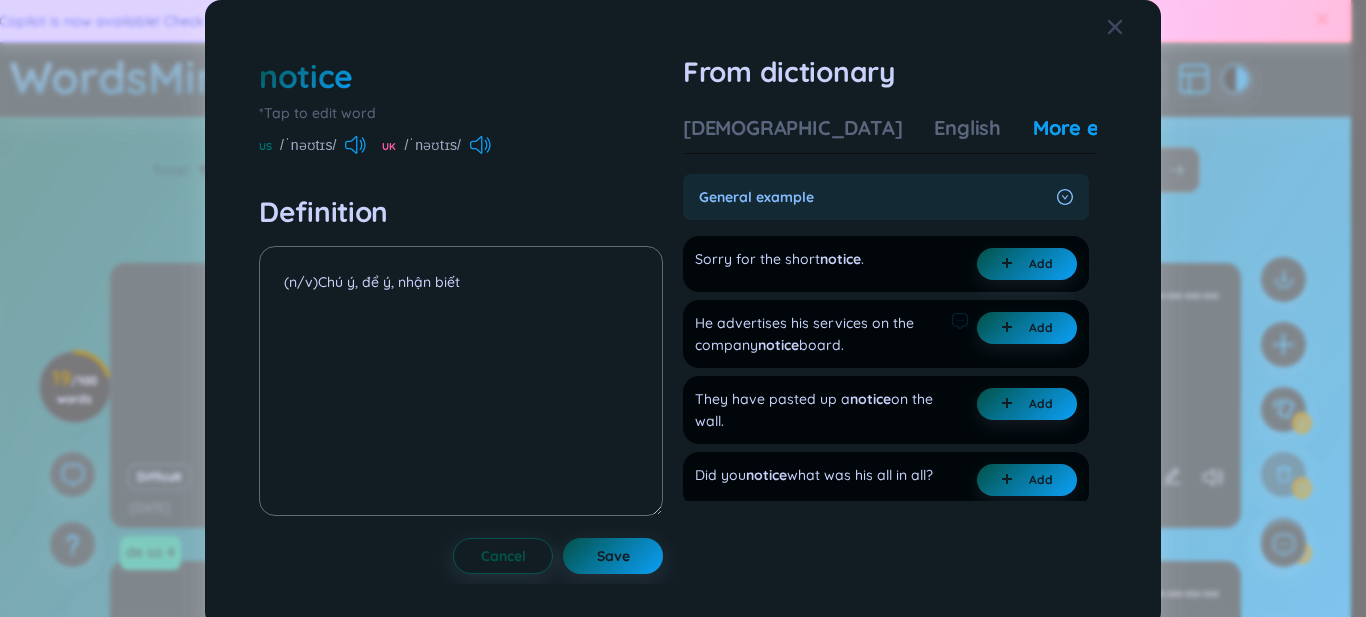 click on "He advertises his services on the company  notice  board." at bounding box center [819, 334] 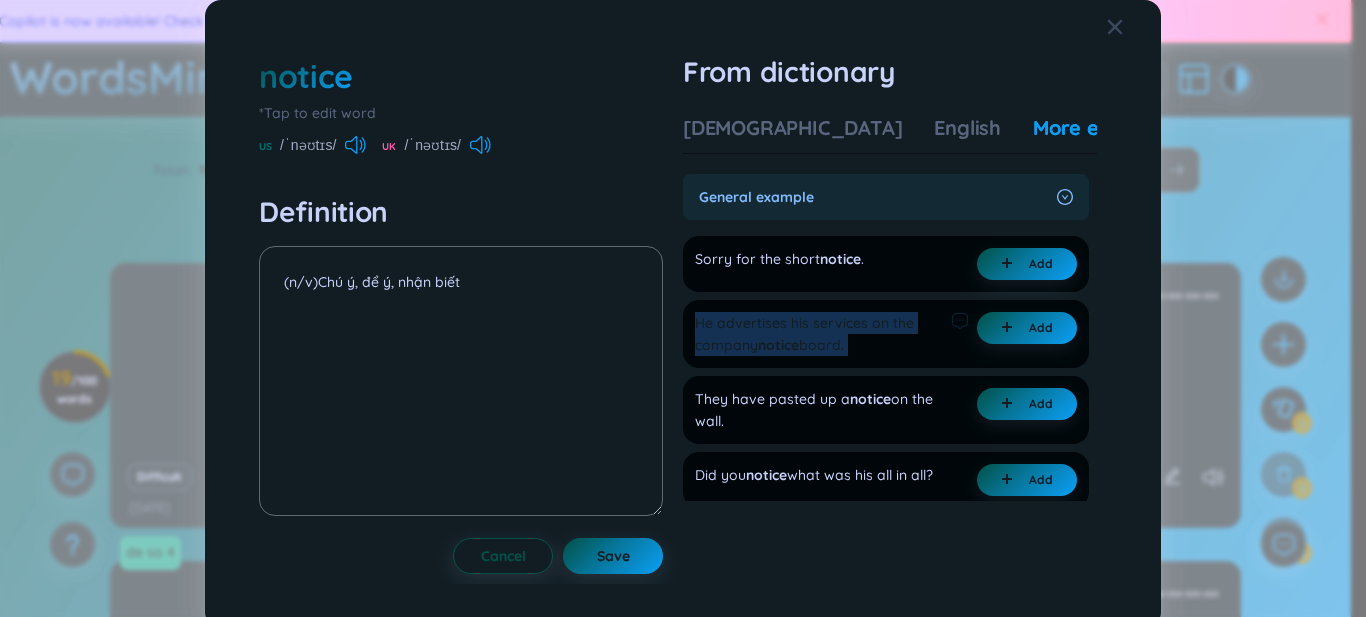 drag, startPoint x: 850, startPoint y: 343, endPoint x: 689, endPoint y: 323, distance: 162.23749 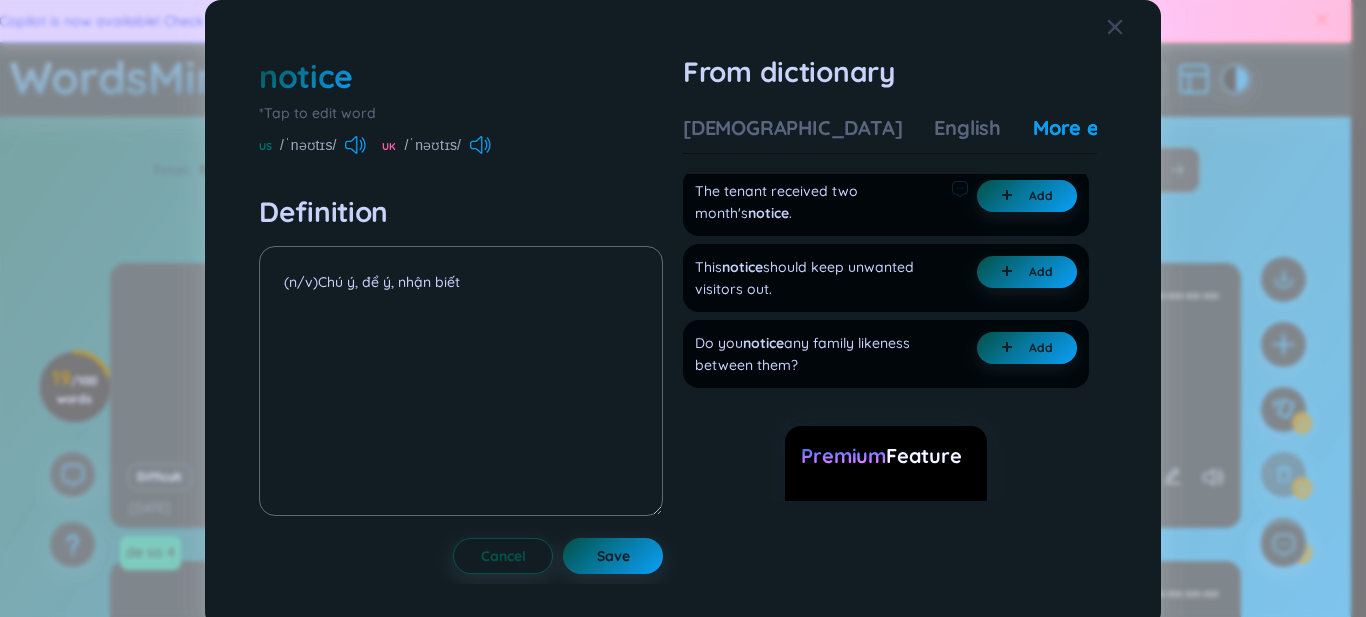 scroll, scrollTop: 607, scrollLeft: 0, axis: vertical 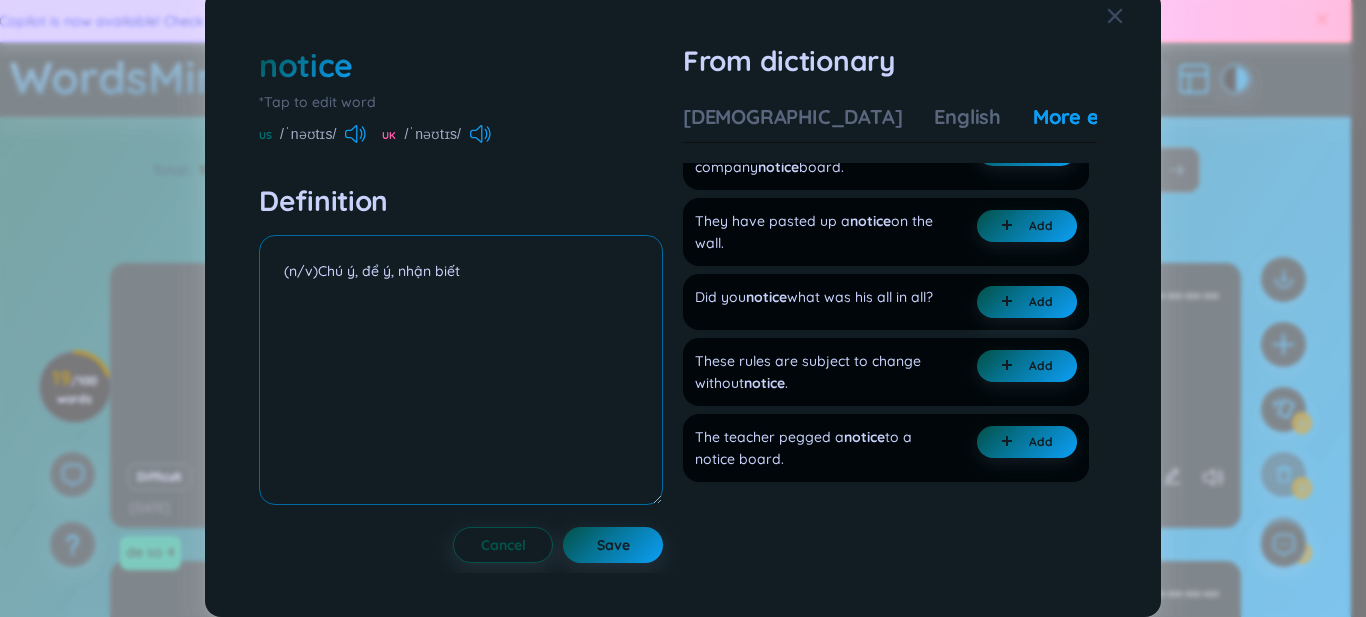 click on "(n/v)Chú ý, để ý, nhận biết" at bounding box center (461, 370) 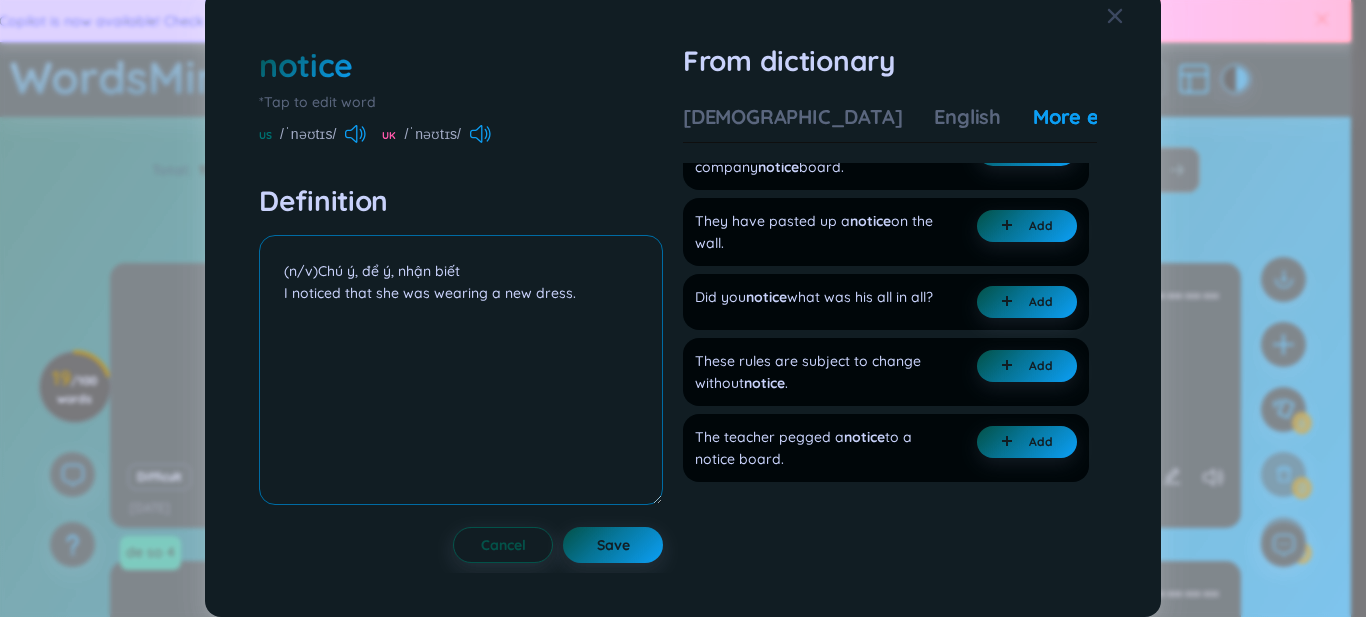 click on "(n/v)Chú ý, để ý, nhận biết
I noticed that she was wearing a new dress." at bounding box center (461, 370) 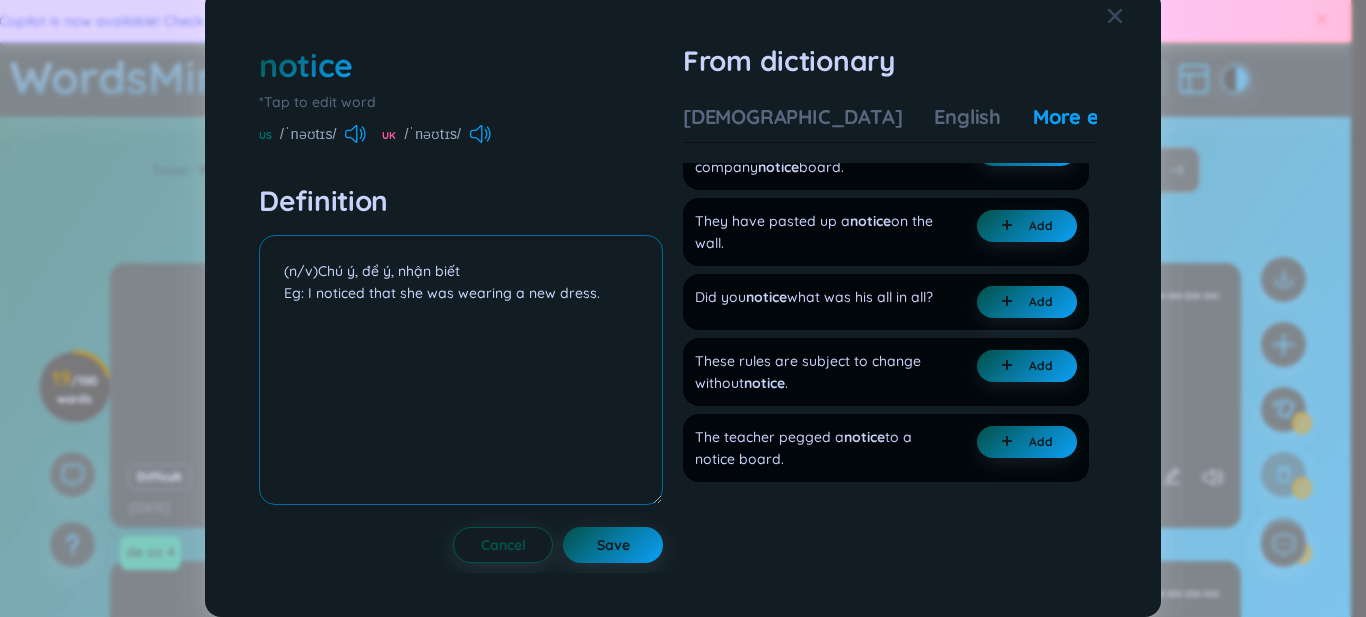 click on "(n/v)Chú ý, để ý, nhận biết
Eg: I noticed that she was wearing a new dress." at bounding box center [461, 370] 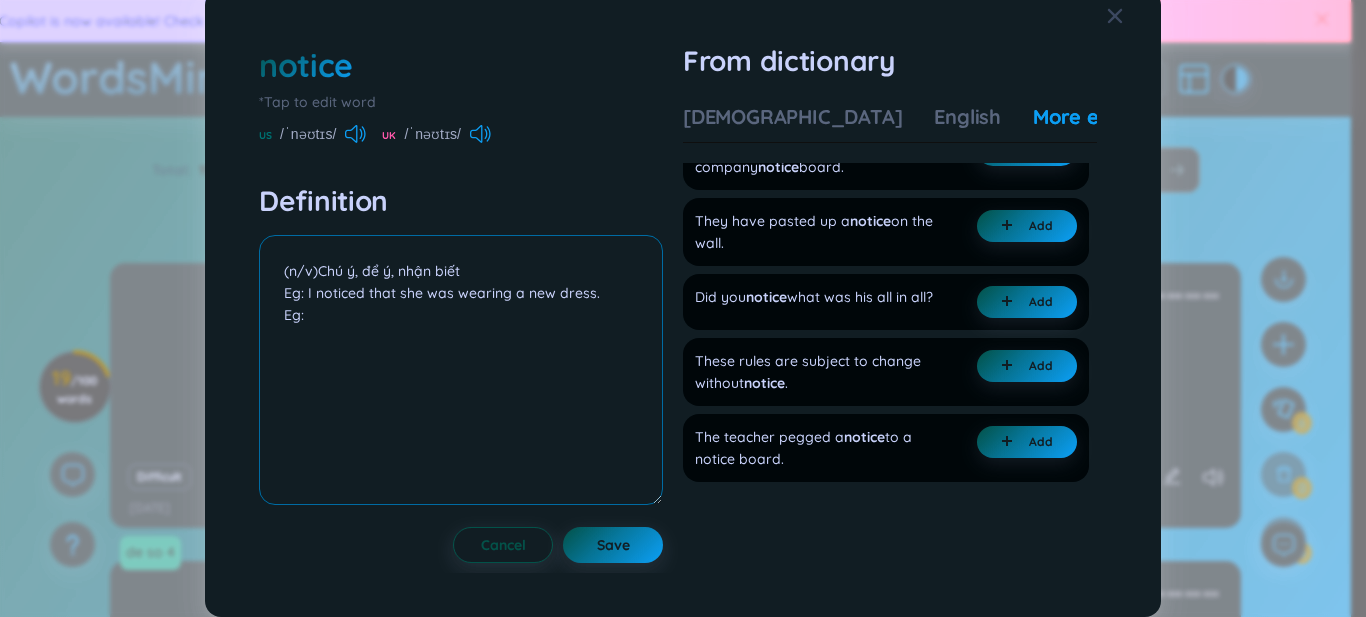paste on "Her strange behavior caught my notice." 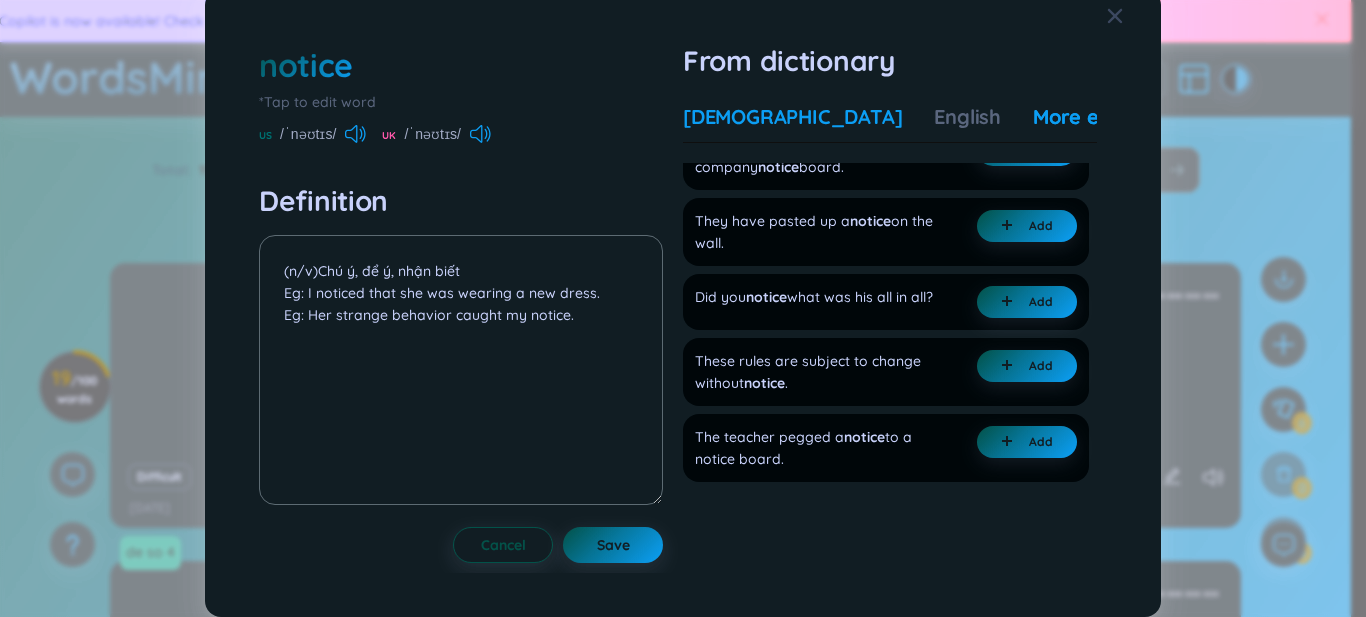 click on "[DEMOGRAPHIC_DATA]" at bounding box center (792, 117) 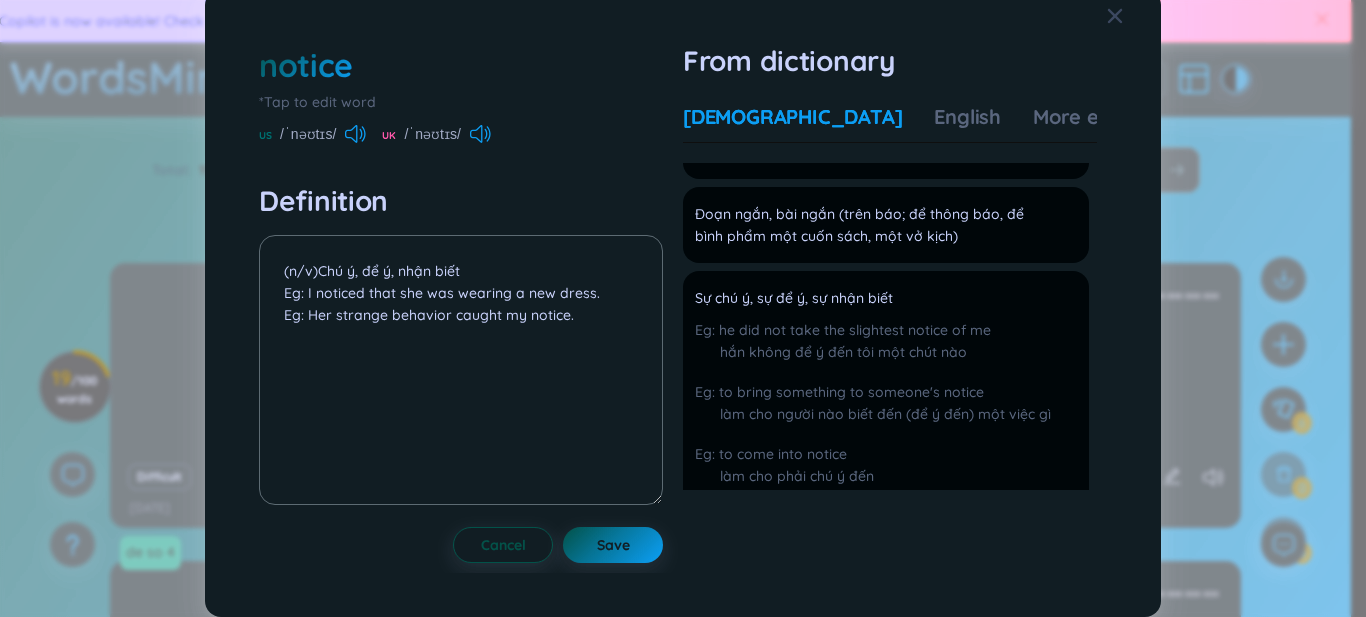 scroll, scrollTop: 38, scrollLeft: 0, axis: vertical 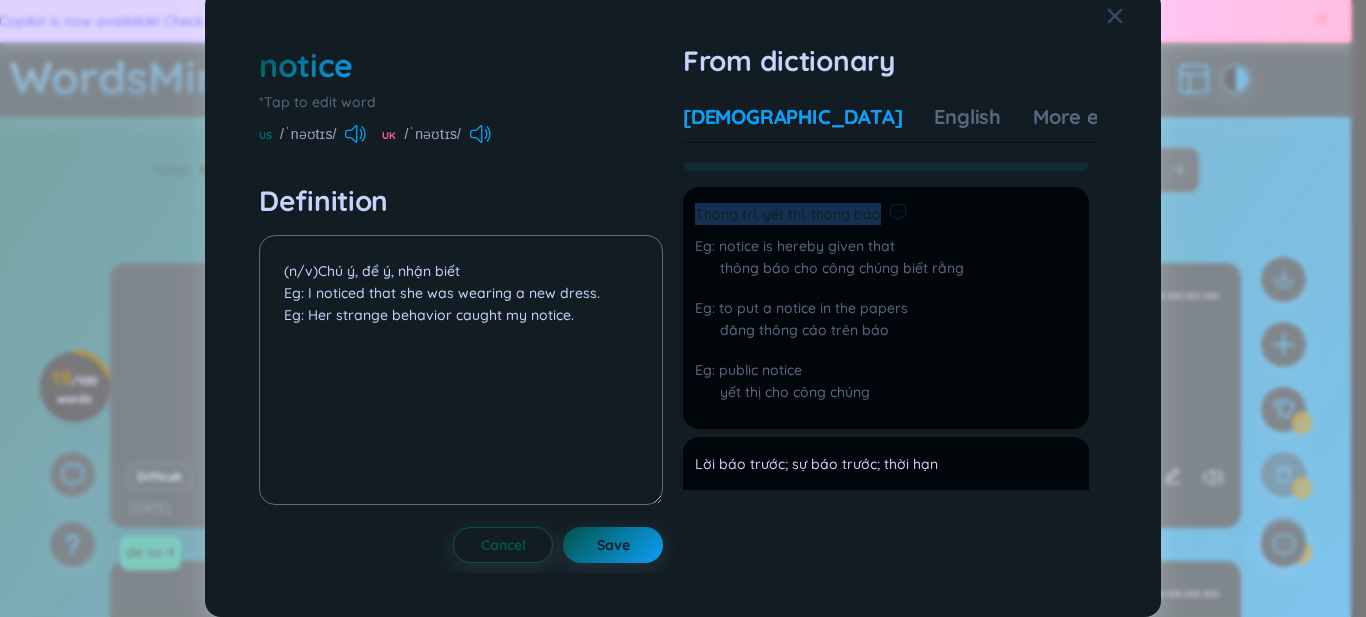 drag, startPoint x: 691, startPoint y: 215, endPoint x: 880, endPoint y: 198, distance: 189.76302 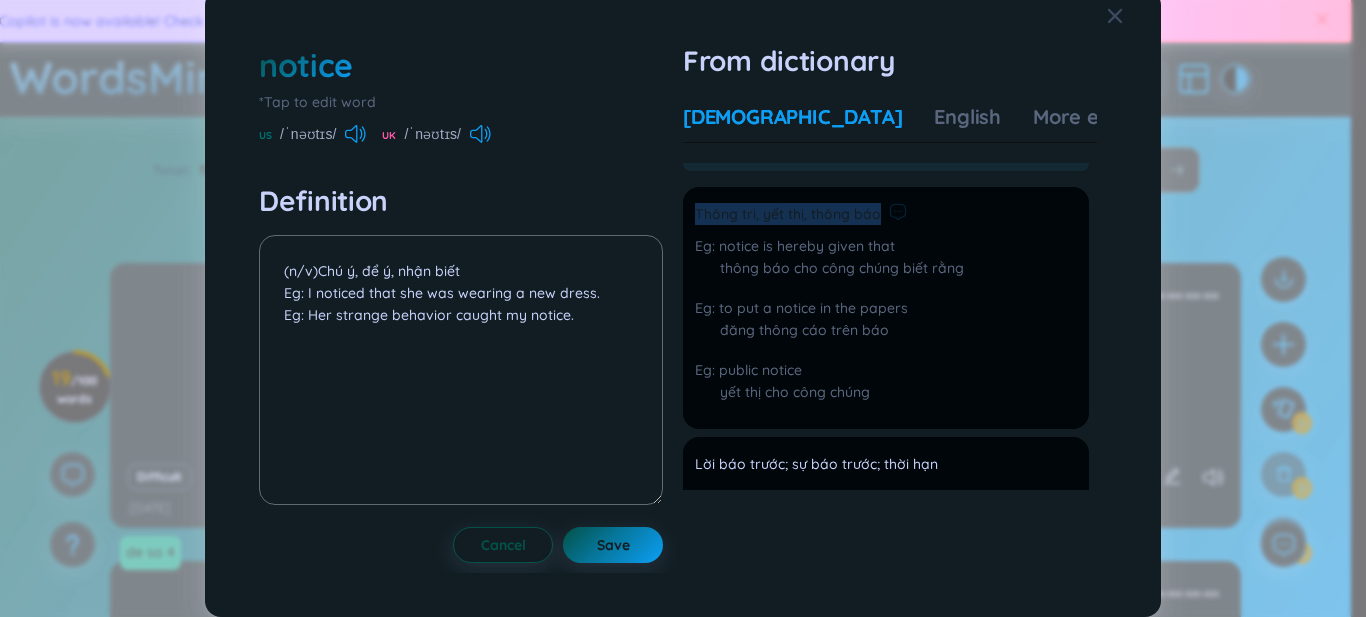 copy on "Thông tri, yết thị, thông báo" 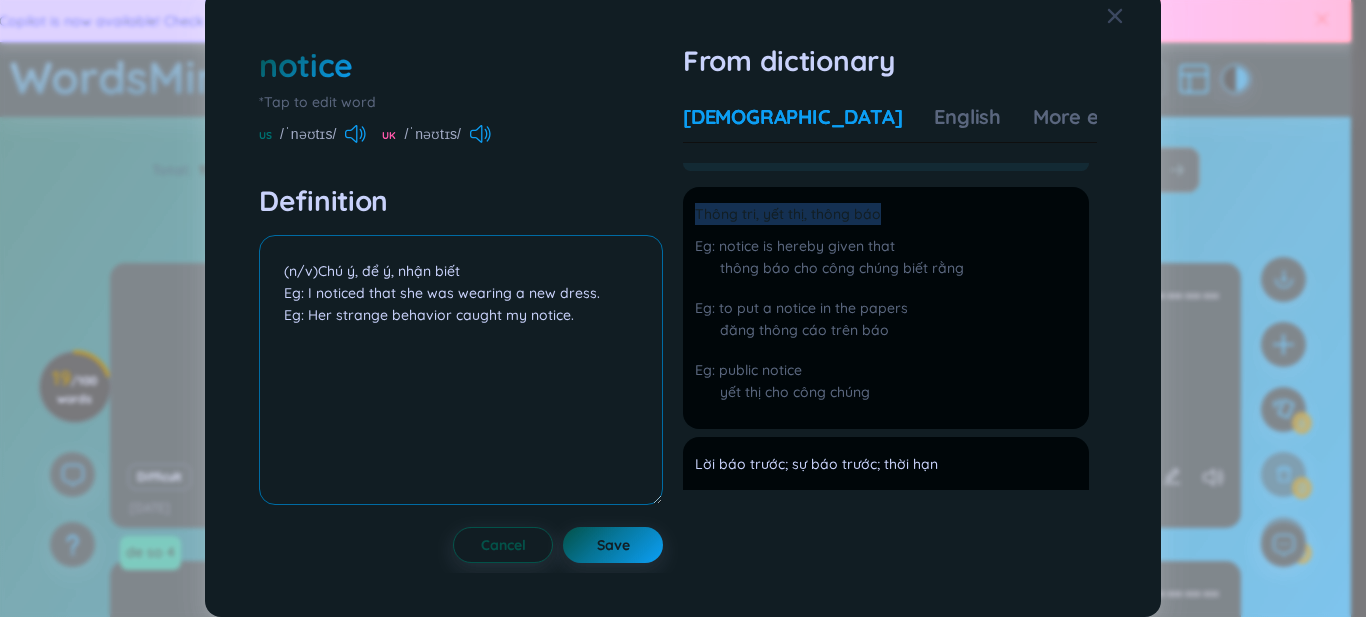 click on "(n/v)Chú ý, để ý, nhận biết
Eg: I noticed that she was wearing a new dress.
Eg: Her strange behavior caught my notice." at bounding box center (461, 370) 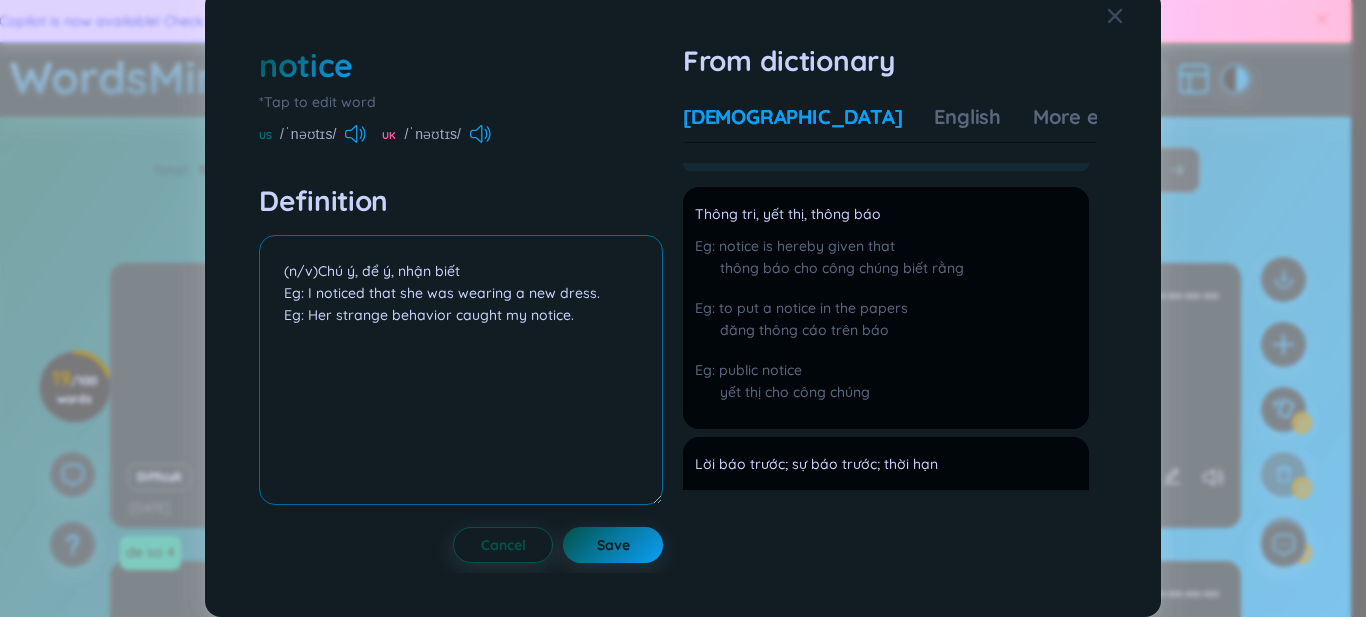 click on "(n/v)Chú ý, để ý, nhận biết
Eg: I noticed that she was wearing a new dress.
Eg: Her strange behavior caught my notice." at bounding box center (461, 370) 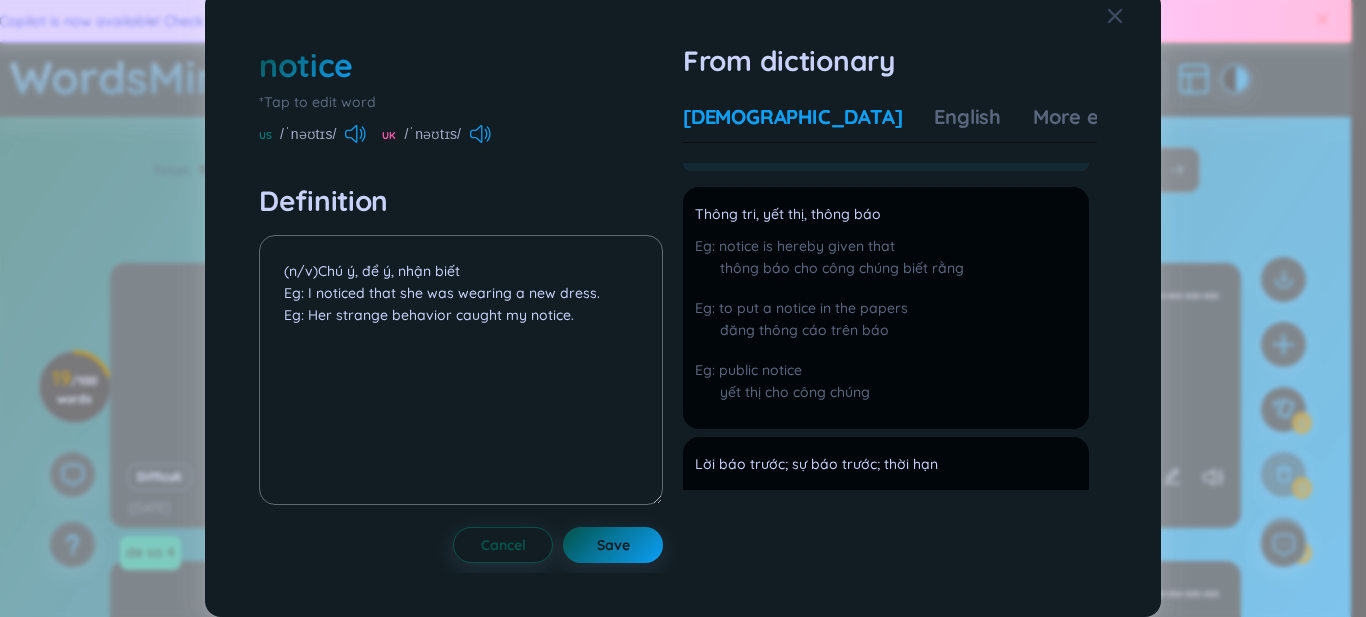 click on "notice *Tap to edit word US /ˈnəʊtɪs/ [GEOGRAPHIC_DATA] /ˈnəʊtɪs/ Definition (n/v)Chú ý, để ý, nhận biết
Eg: I noticed that she was wearing a new dress.
Eg: Her strange behavior caught my notice. Cancel Save From dictionary Vietnamese English More examples Danh từ Thông tri, yết thị, thông báo notice is hereby given that thông báo cho công chúng biết rằng to put a notice in the papers đăng thông cáo trên báo public notice yết thị cho công chúng Add Lời báo trước; sự báo trước; thời hạn deposit at short notice sự gửi tiền trong thời hạn ngắn to take one's notice được báo phải thôi việc at short notice trong một thời hạn ngắn, với sự báo trước một ít lâu Add Đoạn ngắn, bài ngắn (trên báo; để thông báo, để bình phẩm một cuốn sách, một vở kịch) Add Sự chú ý, sự để ý, sự nhận biết he did not take the slightest notice of me hắn không để ý đến tôi một chút nào Add ." at bounding box center [683, 303] 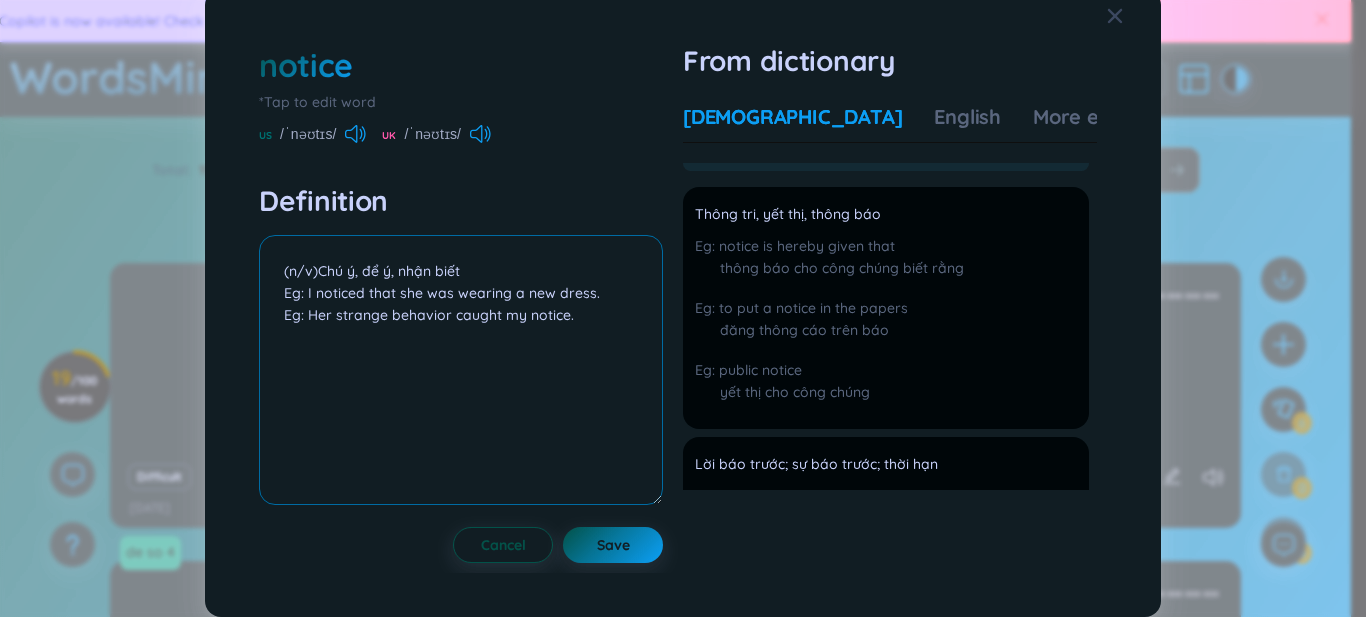 click on "(n/v)Chú ý, để ý, nhận biết
Eg: I noticed that she was wearing a new dress.
Eg: Her strange behavior caught my notice." at bounding box center [461, 370] 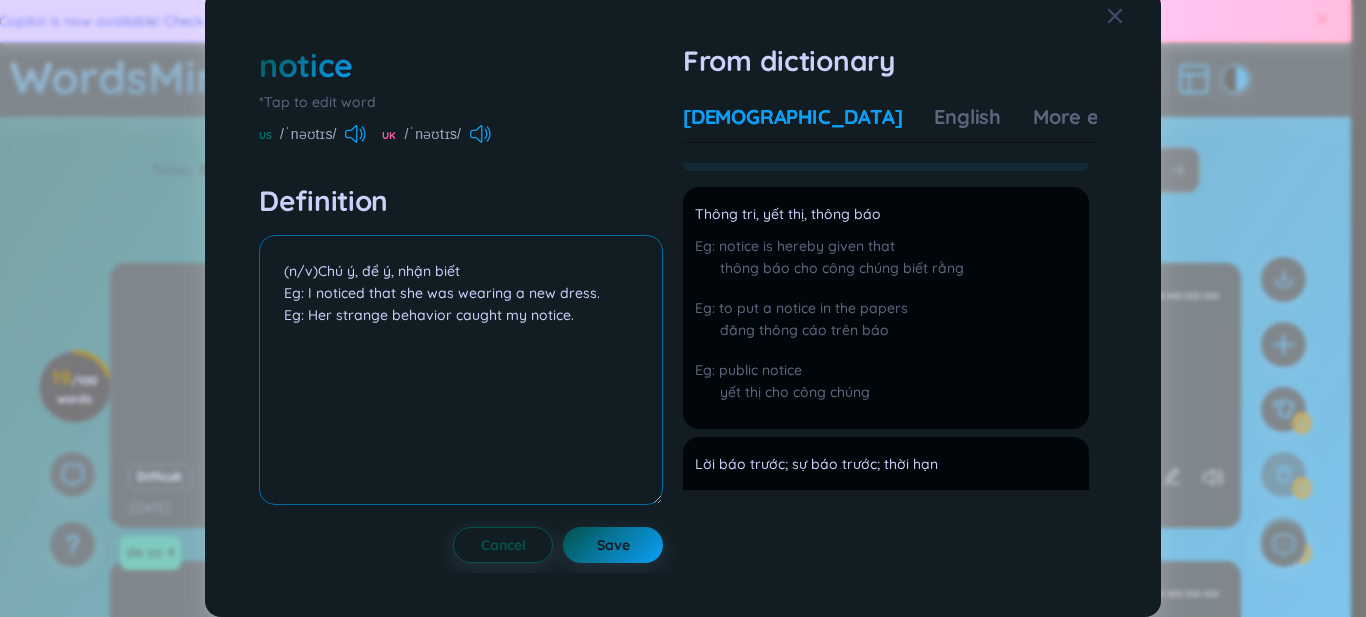 click on "(n/v)Chú ý, để ý, nhận biết
Eg: I noticed that she was wearing a new dress.
Eg: Her strange behavior caught my notice." at bounding box center (461, 370) 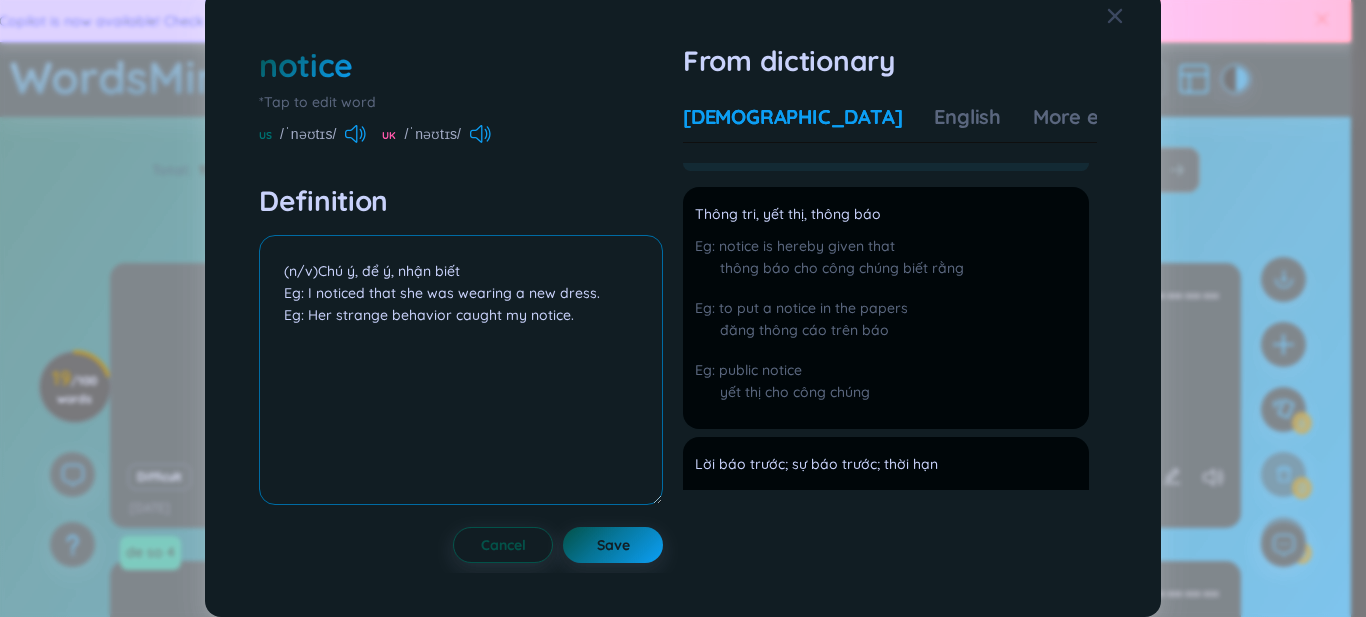 paste on "Thông tri, yết thị, thông báo" 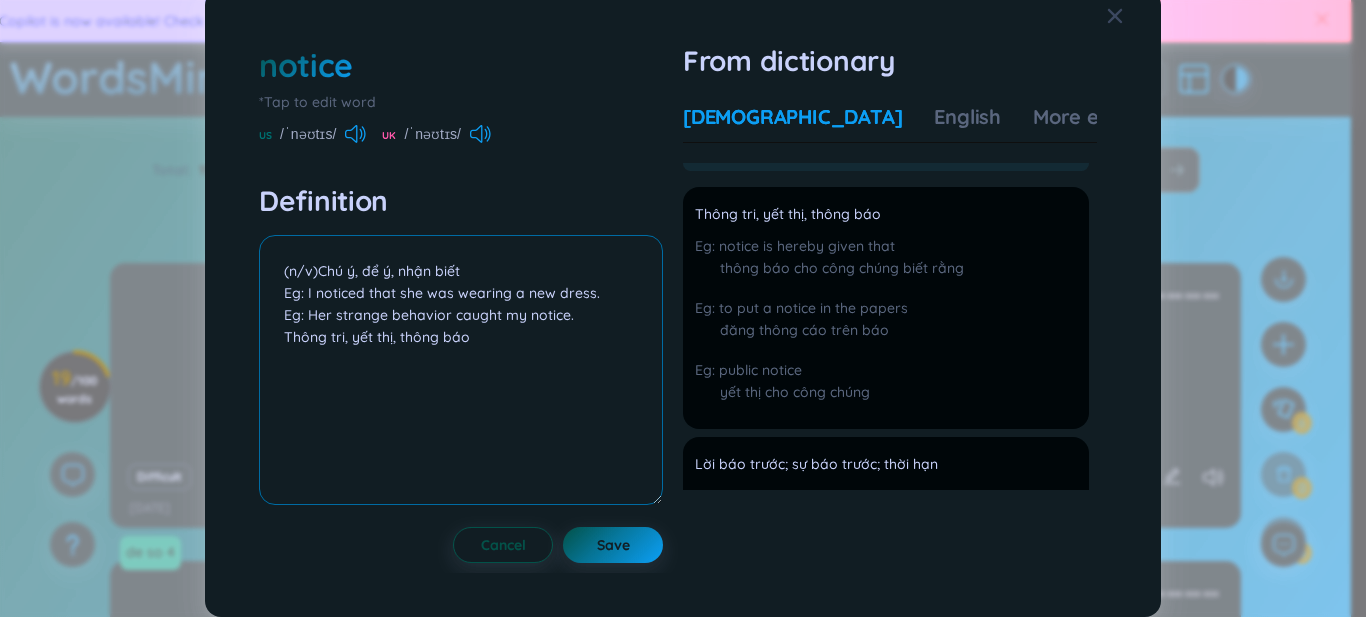 click on "(n/v)Chú ý, để ý, nhận biết
Eg: I noticed that she was wearing a new dress.
Eg: Her strange behavior caught my notice.         Thông tri, yết thị, thông báo" at bounding box center (461, 370) 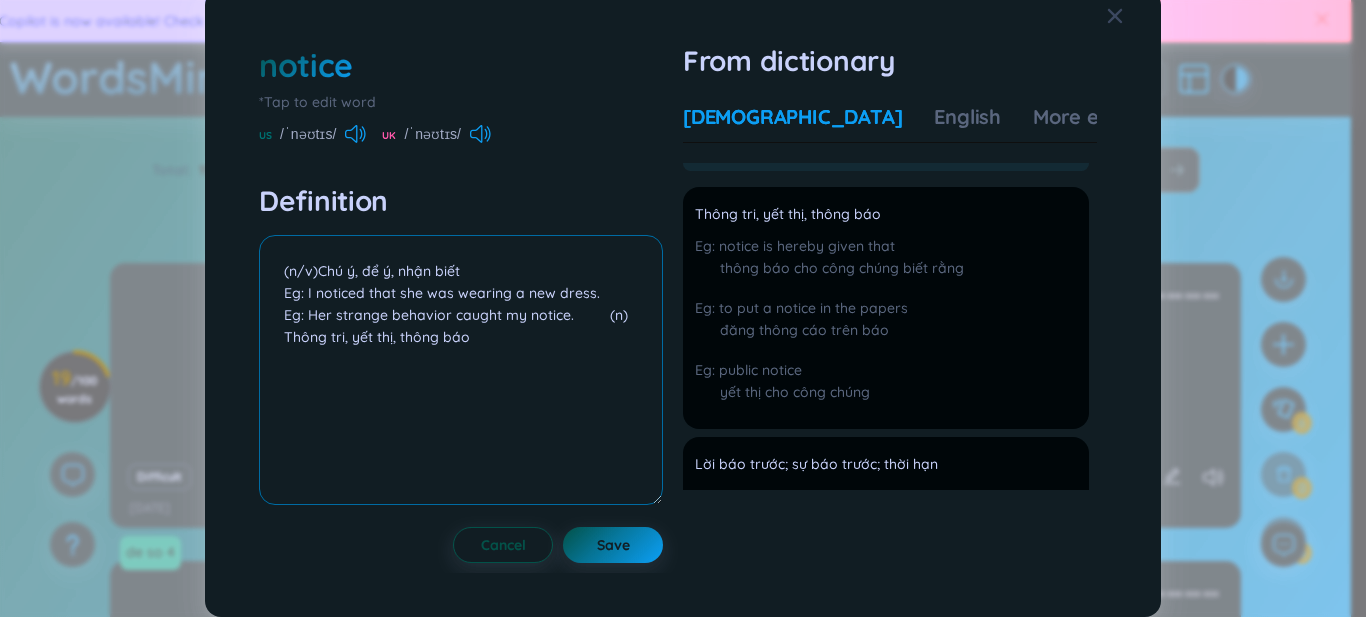 click on "(n/v)Chú ý, để ý, nhận biết
Eg: I noticed that she was wearing a new dress.
Eg: Her strange behavior caught my notice.         (n) Thông tri, yết thị, thông báo" at bounding box center (461, 370) 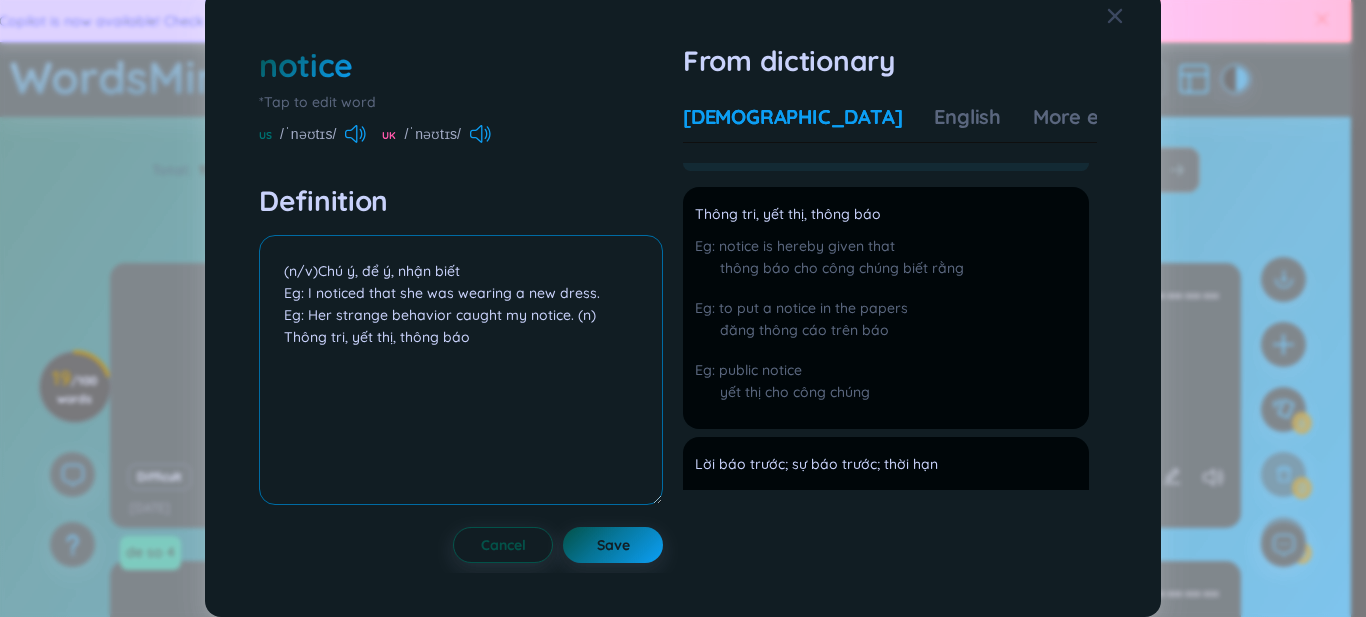 click on "(n/v)Chú ý, để ý, nhận biết
Eg: I noticed that she was wearing a new dress.
Eg: Her strange behavior caught my notice. (n) Thông tri, yết thị, thông báo" at bounding box center [461, 370] 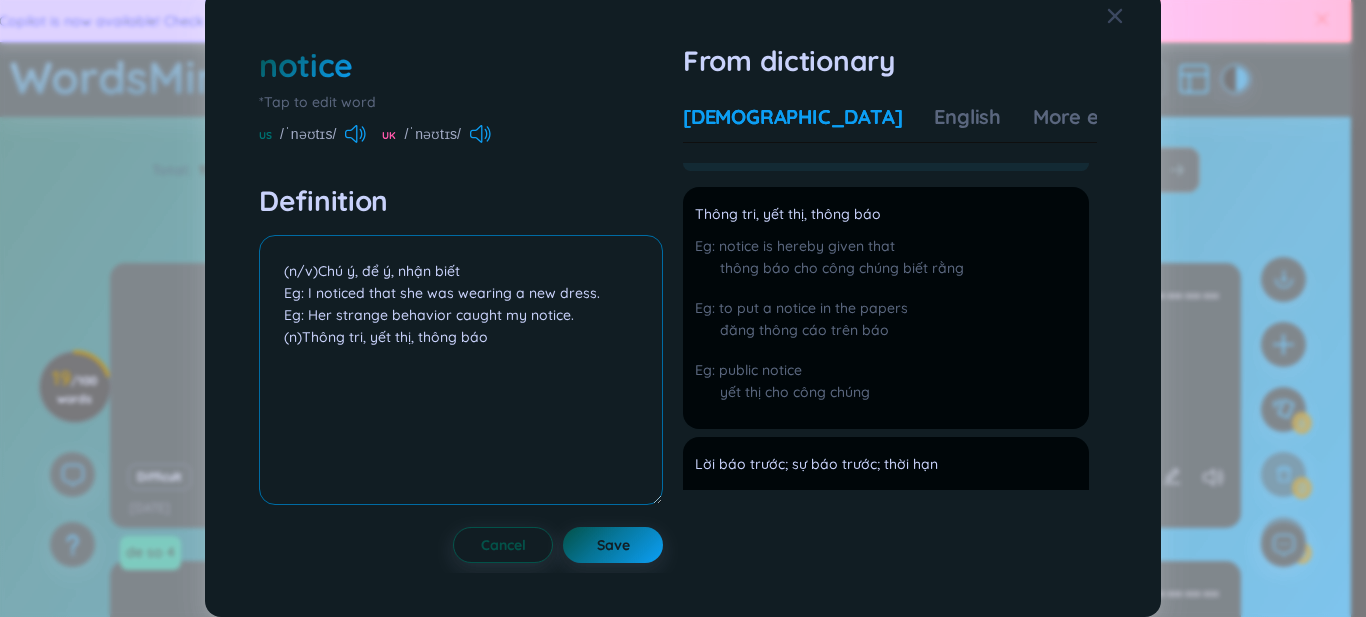 click on "(n/v)Chú ý, để ý, nhận biết
Eg: I noticed that she was wearing a new dress.
Eg: Her strange behavior caught my notice. (n)Thông tri, yết thị, thông báo" at bounding box center (461, 370) 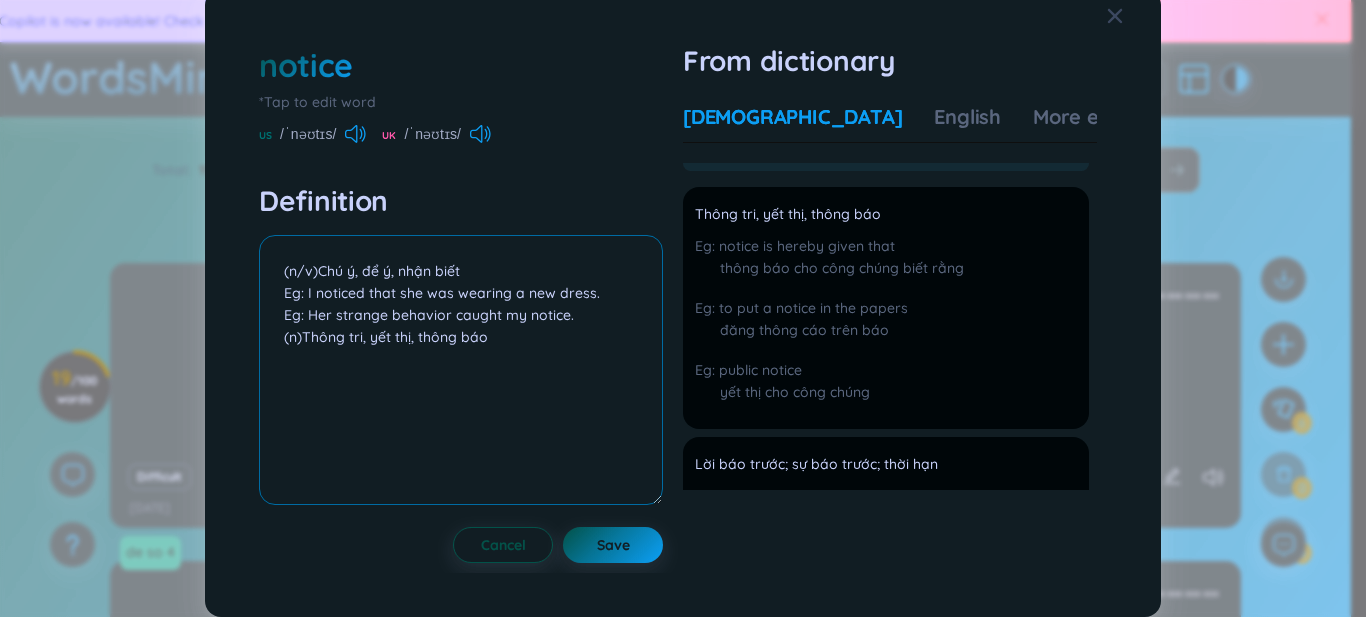 click on "(n/v)Chú ý, để ý, nhận biết
Eg: I noticed that she was wearing a new dress.
Eg: Her strange behavior caught my notice. (n)Thông tri, yết thị, thông báo" at bounding box center [461, 370] 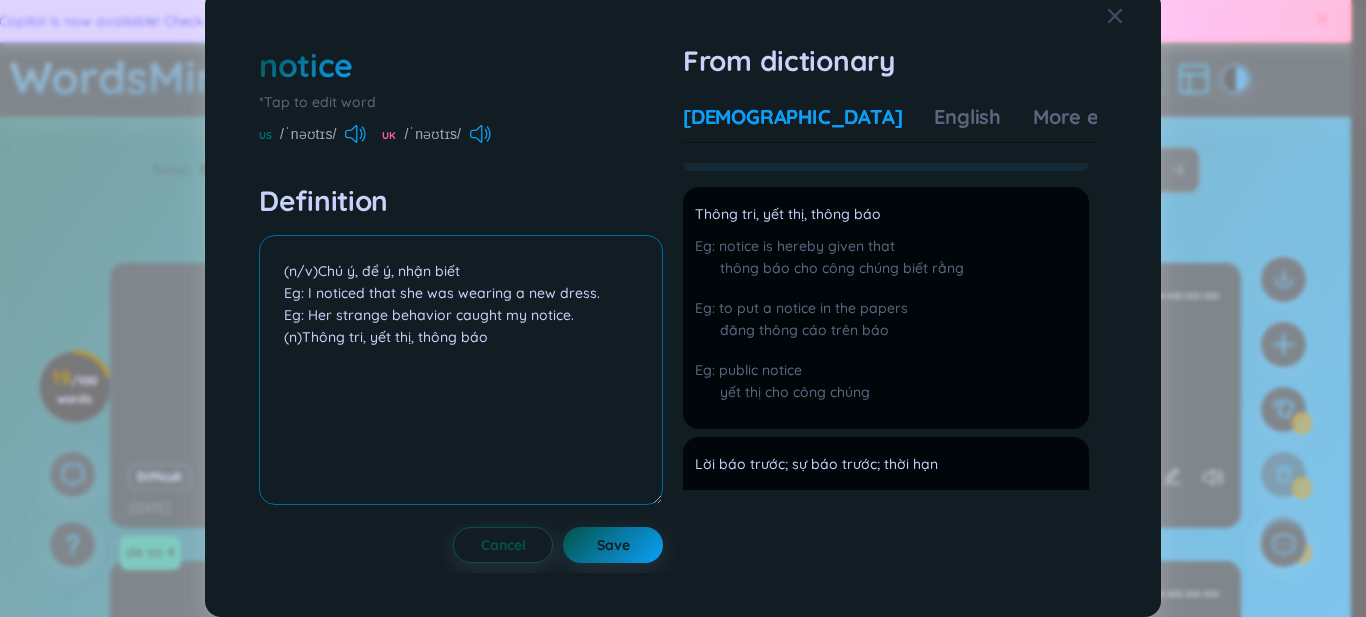 click on "(n/v)Chú ý, để ý, nhận biết
Eg: I noticed that she was wearing a new dress.
Eg: Her strange behavior caught my notice. (n)Thông tri, yết thị, thông báo" at bounding box center [461, 370] 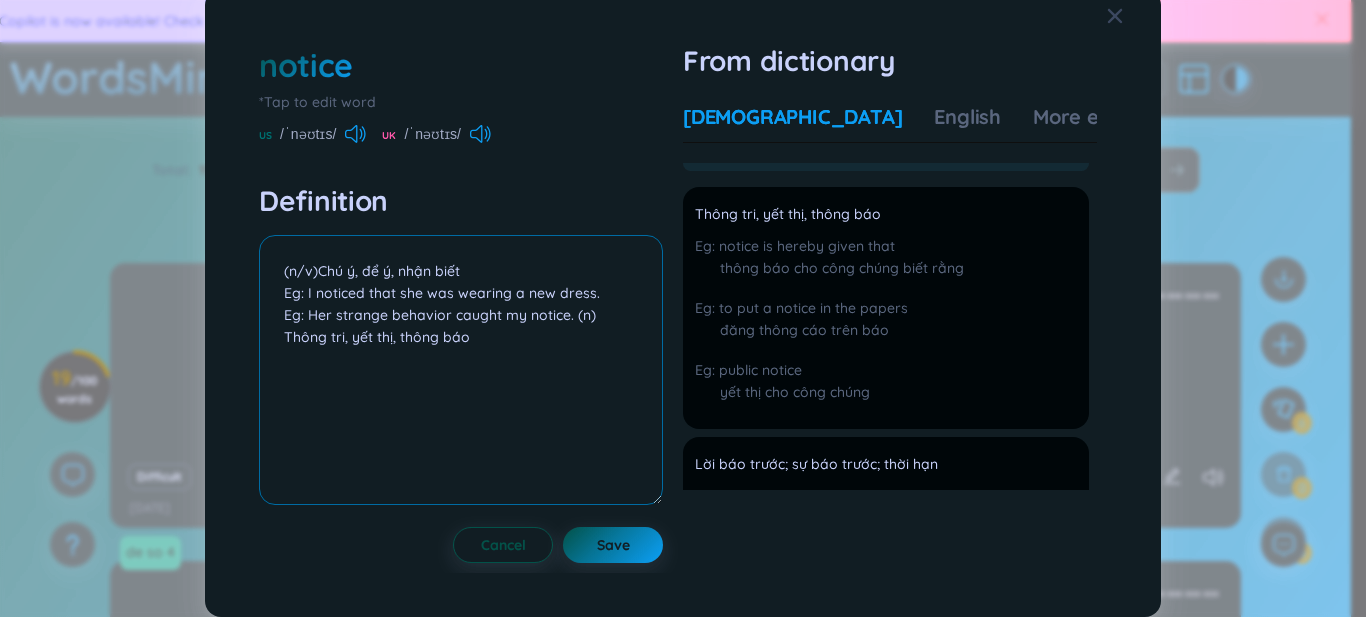 click on "(n/v)Chú ý, để ý, nhận biết
Eg: I noticed that she was wearing a new dress.
Eg: Her strange behavior caught my notice. (n) Thông tri, yết thị, thông báo" at bounding box center (461, 370) 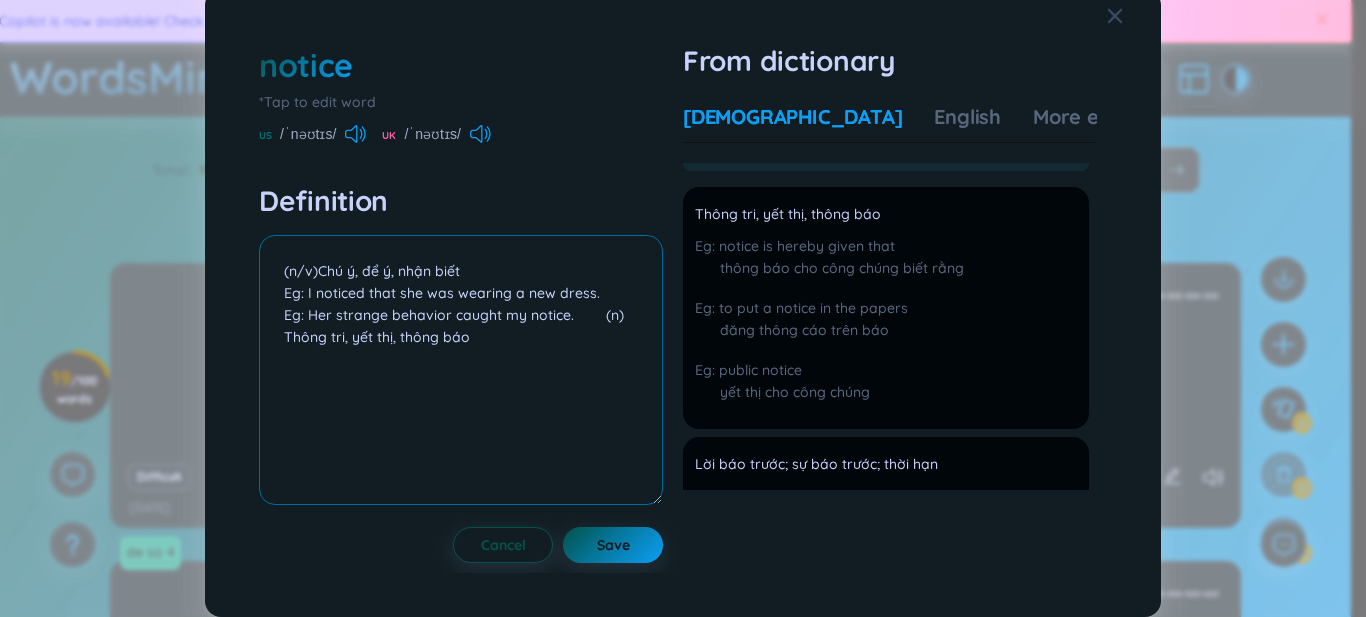 click on "(n/v)Chú ý, để ý, nhận biết
Eg: I noticed that she was wearing a new dress.
Eg: Her strange behavior caught my notice.        (n) Thông tri, yết thị, thông báo" at bounding box center (461, 370) 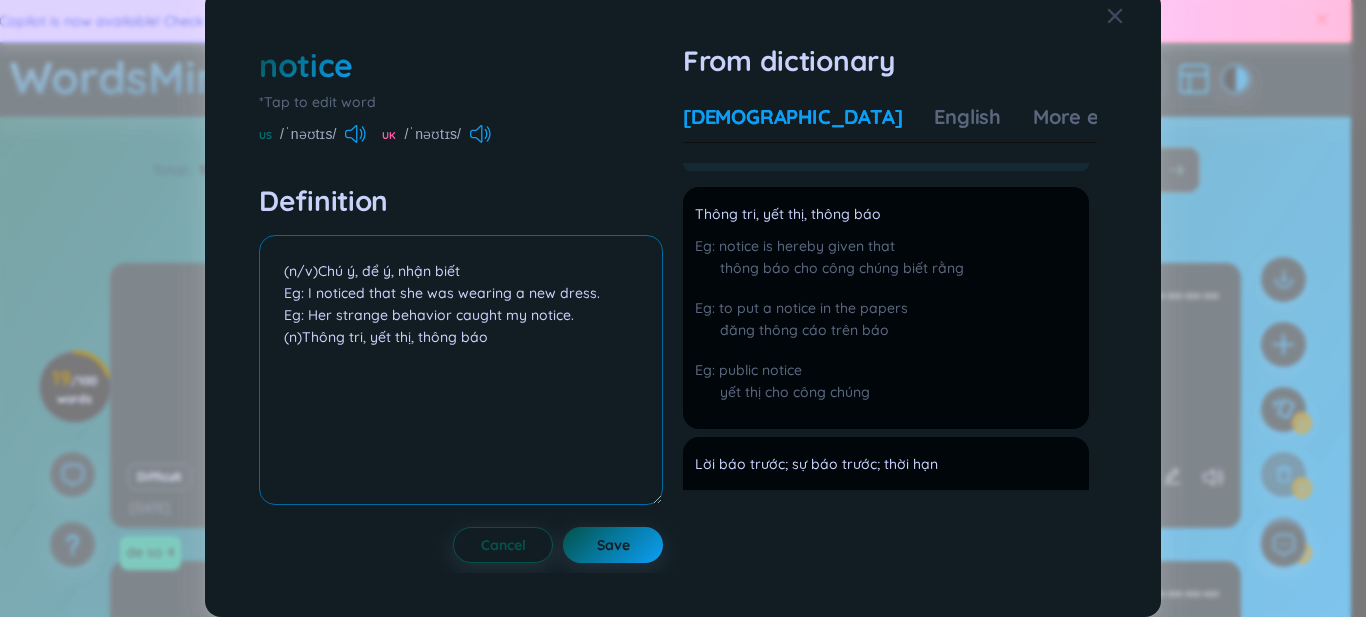 click on "(n/v)Chú ý, để ý, nhận biết
Eg: I noticed that she was wearing a new dress.
Eg: Her strange behavior caught my notice.        (n)Thông tri, yết thị, thông báo" at bounding box center (461, 370) 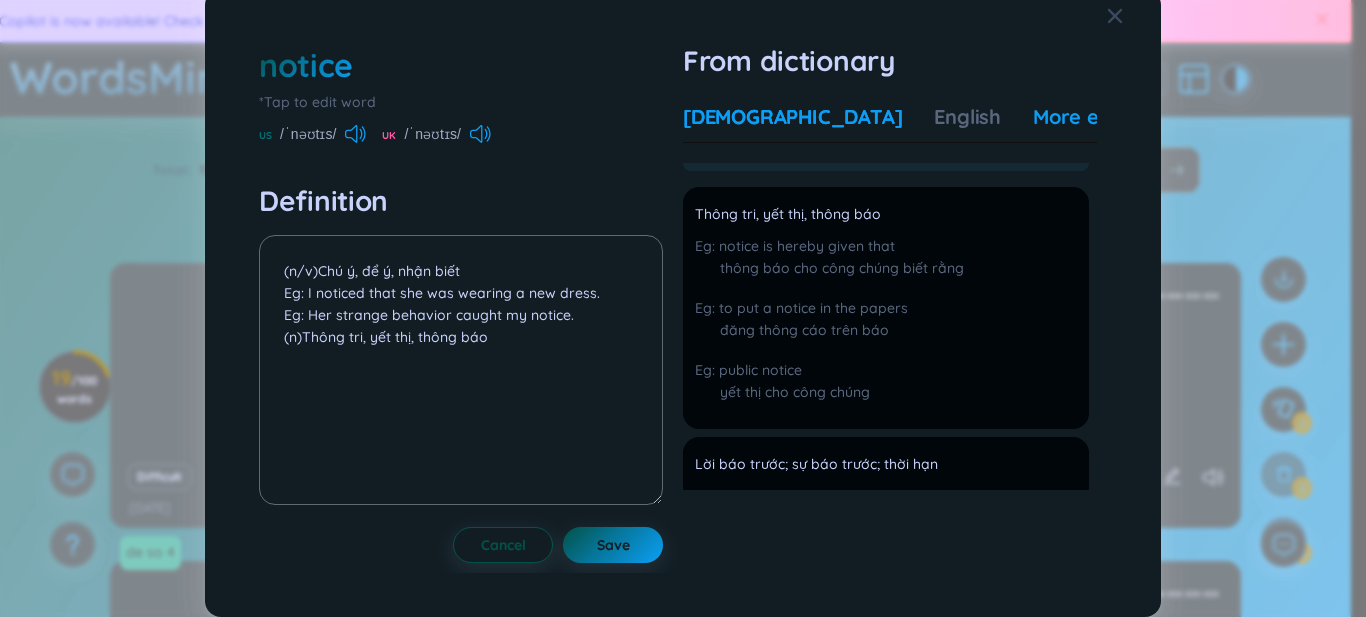 click on "More examples" at bounding box center [1105, 117] 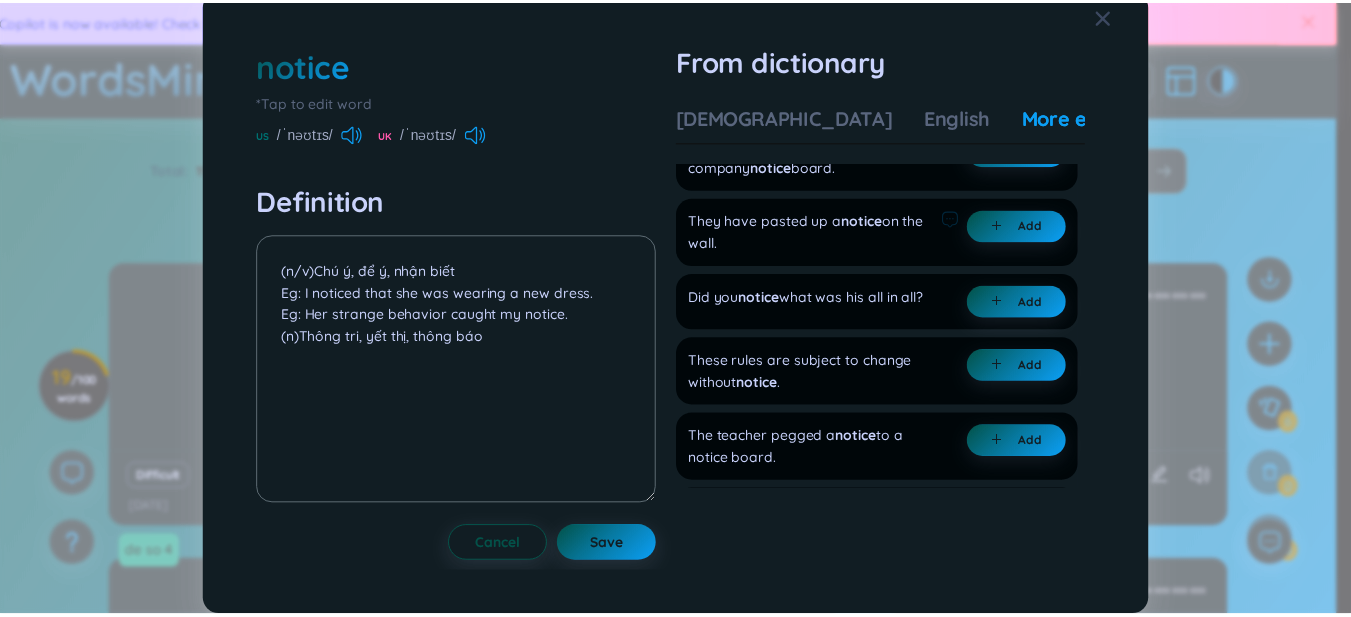 scroll, scrollTop: 0, scrollLeft: 0, axis: both 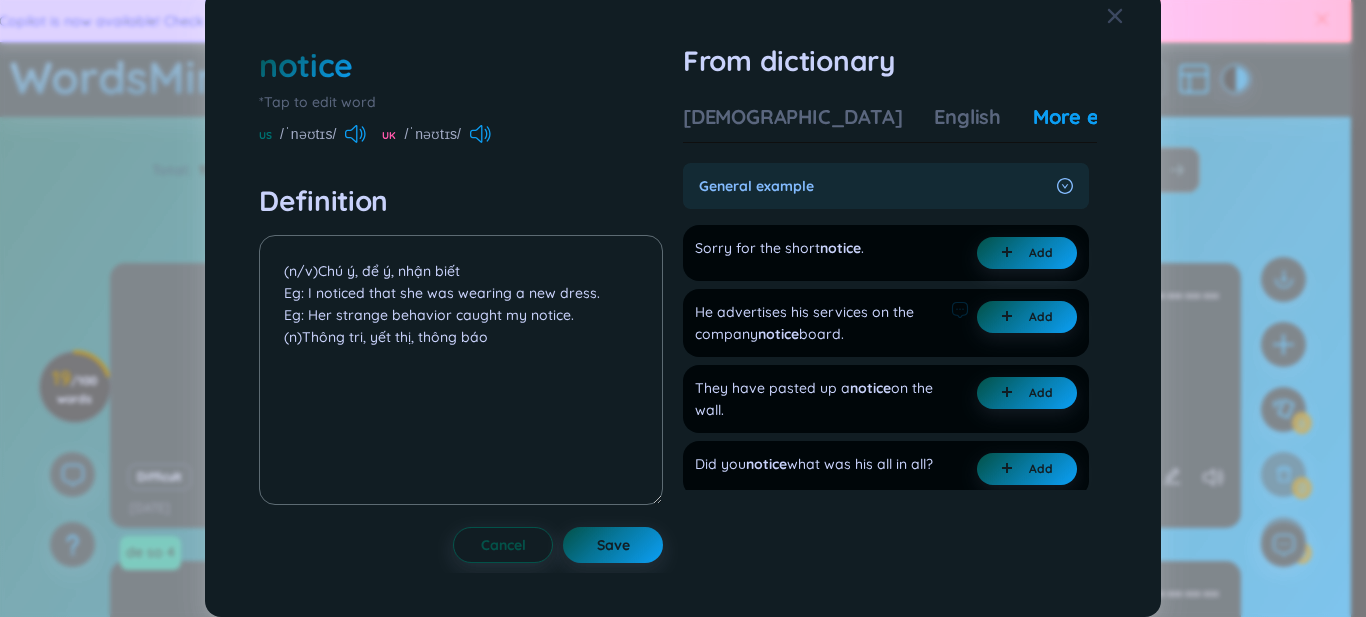 drag, startPoint x: 693, startPoint y: 310, endPoint x: 873, endPoint y: 345, distance: 183.37122 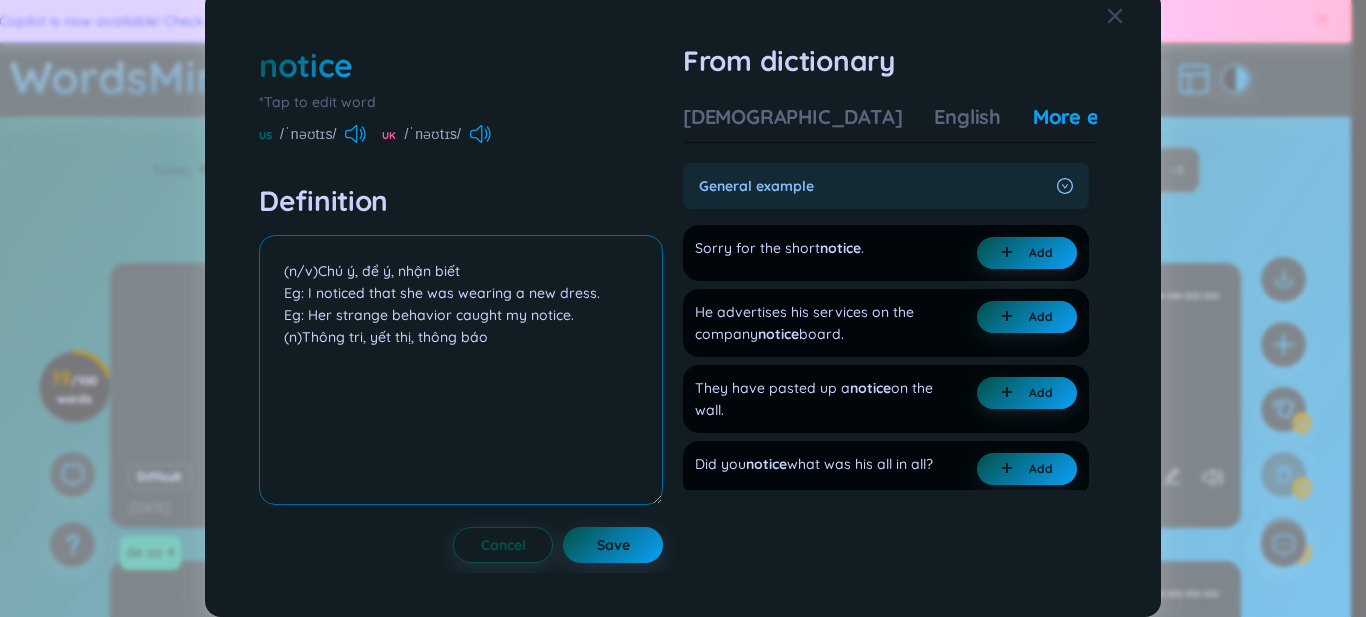 click on "(n/v)Chú ý, để ý, nhận biết
Eg: I noticed that she was wearing a new dress.
Eg: Her strange behavior caught my notice.        (n)Thông tri, yết thị, thông báo" at bounding box center [461, 370] 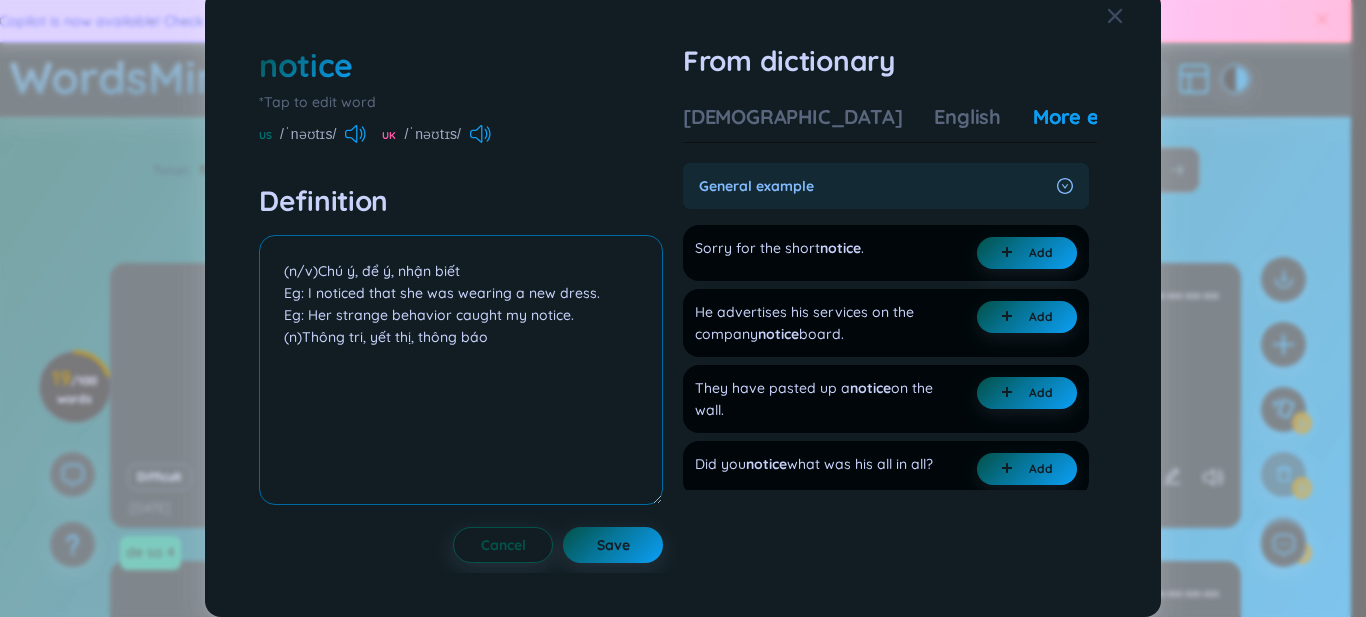 paste on "He advertises his services on the company notice board." 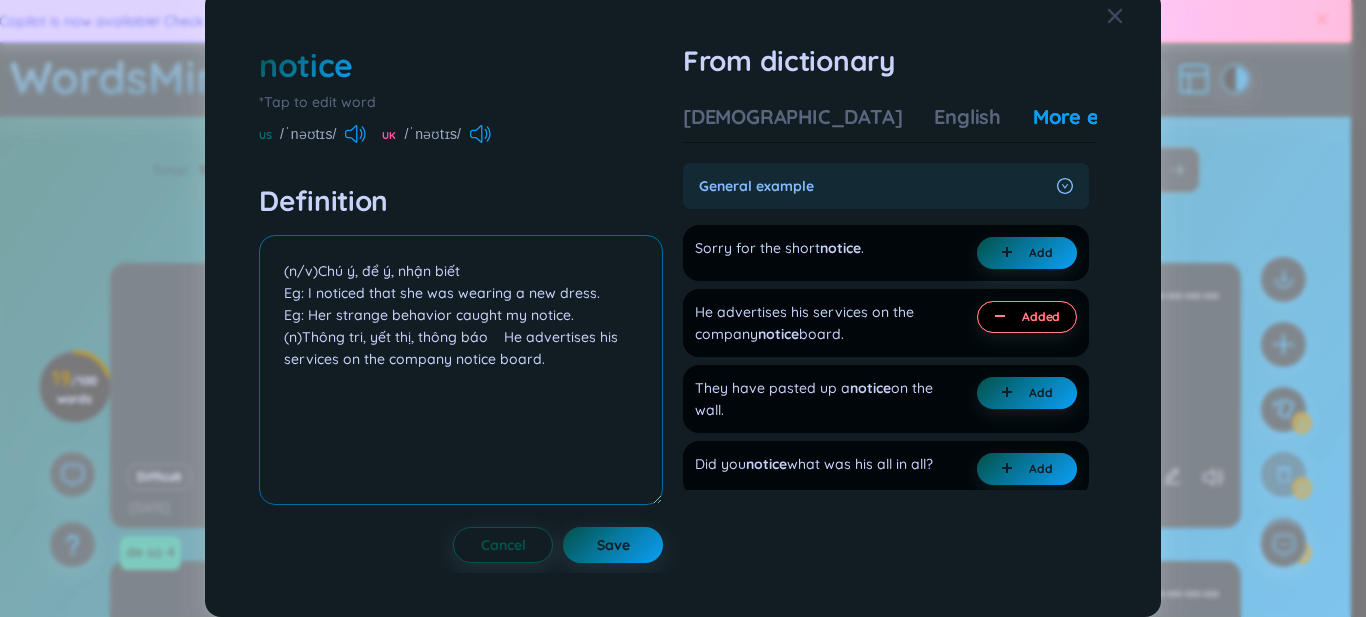 click on "(n/v)Chú ý, để ý, nhận biết
Eg: I noticed that she was wearing a new dress.
Eg: Her strange behavior caught my notice.        (n)Thông tri, yết thị, thông báo    He advertises his services on the company notice board." at bounding box center (461, 370) 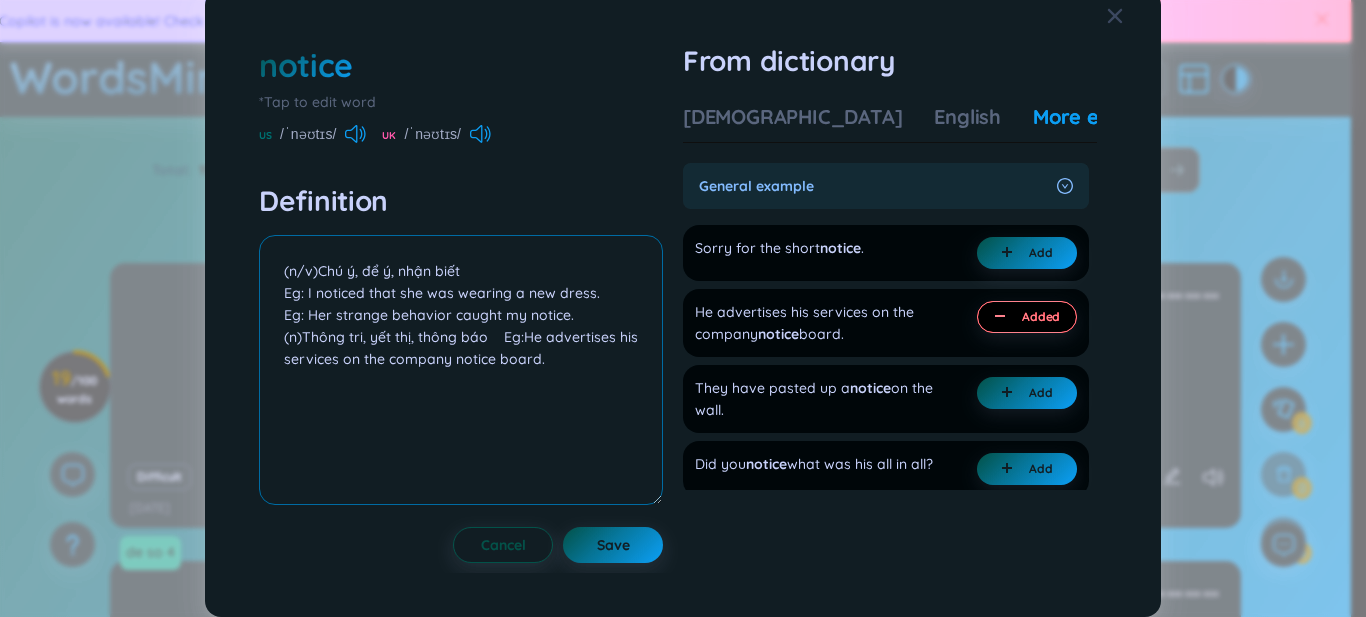 click on "(n/v)Chú ý, để ý, nhận biết
Eg: I noticed that she was wearing a new dress.
Eg: Her strange behavior caught my notice.        (n)Thông tri, yết thị, thông báo    Eg:He advertises his services on the company notice board." at bounding box center [461, 370] 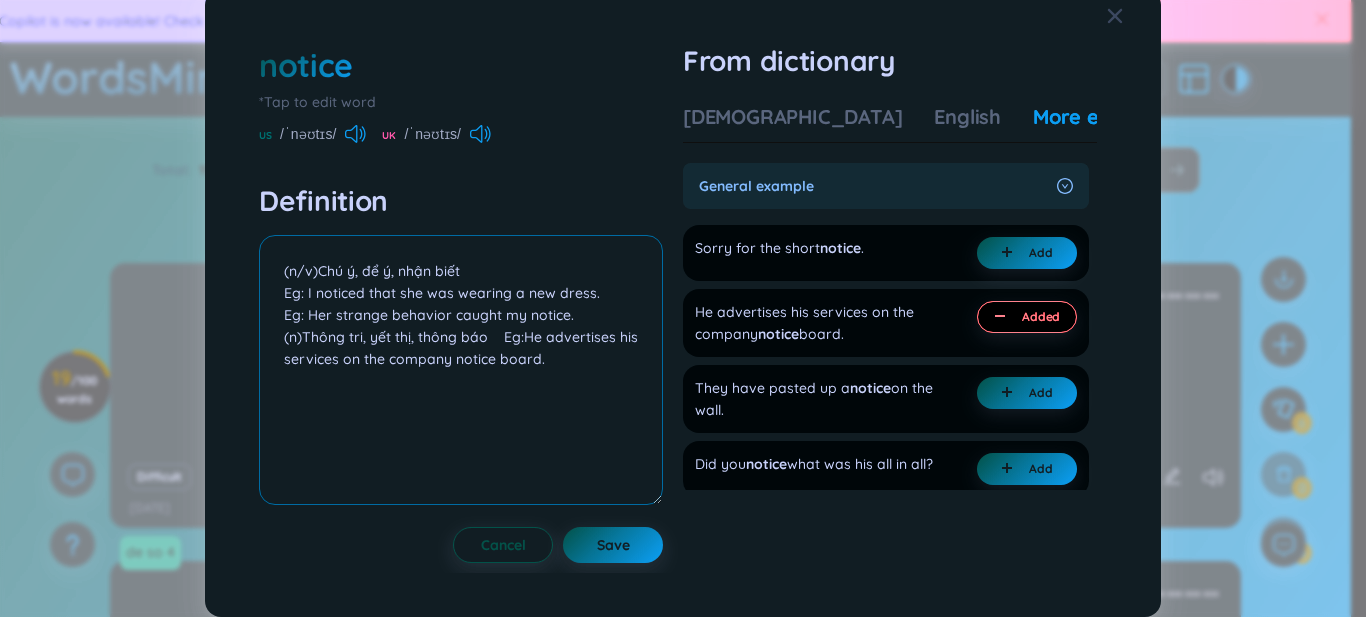drag, startPoint x: 506, startPoint y: 335, endPoint x: 1009, endPoint y: 599, distance: 568.0713 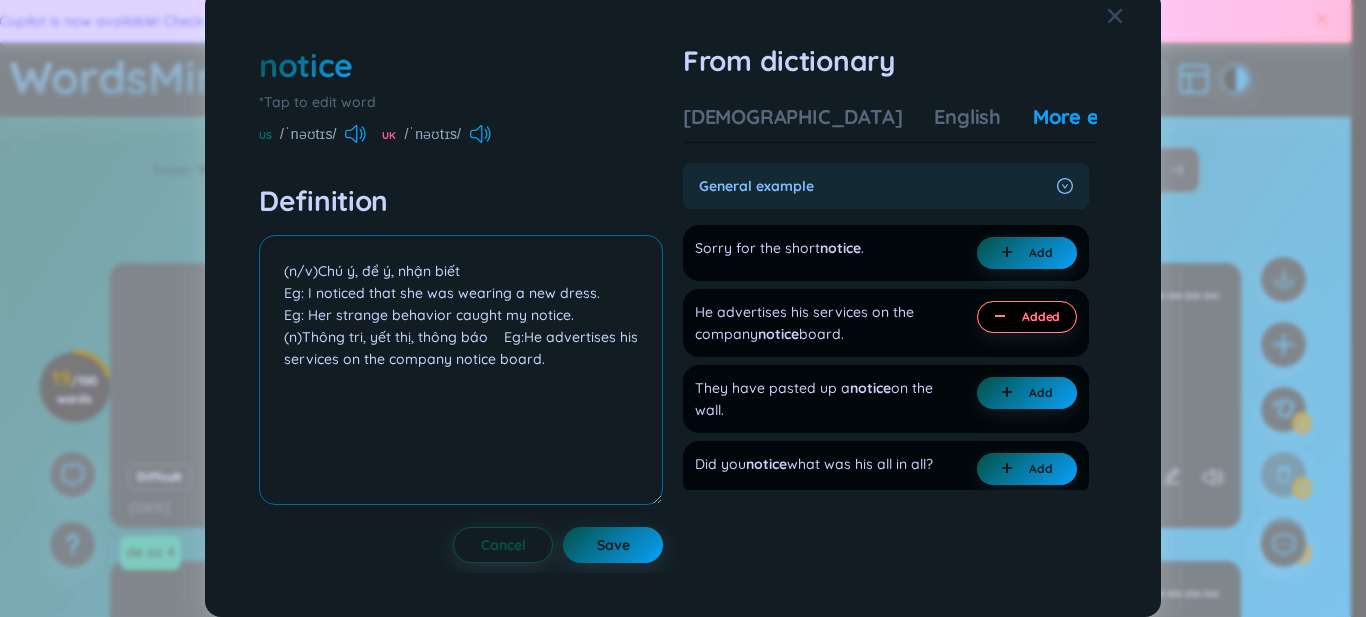click on "(n/v)Chú ý, để ý, nhận biết
Eg: I noticed that she was wearing a new dress.
Eg: Her strange behavior caught my notice.        (n)Thông tri, yết thị, thông báo    Eg:He advertises his services on the company notice board." at bounding box center [461, 370] 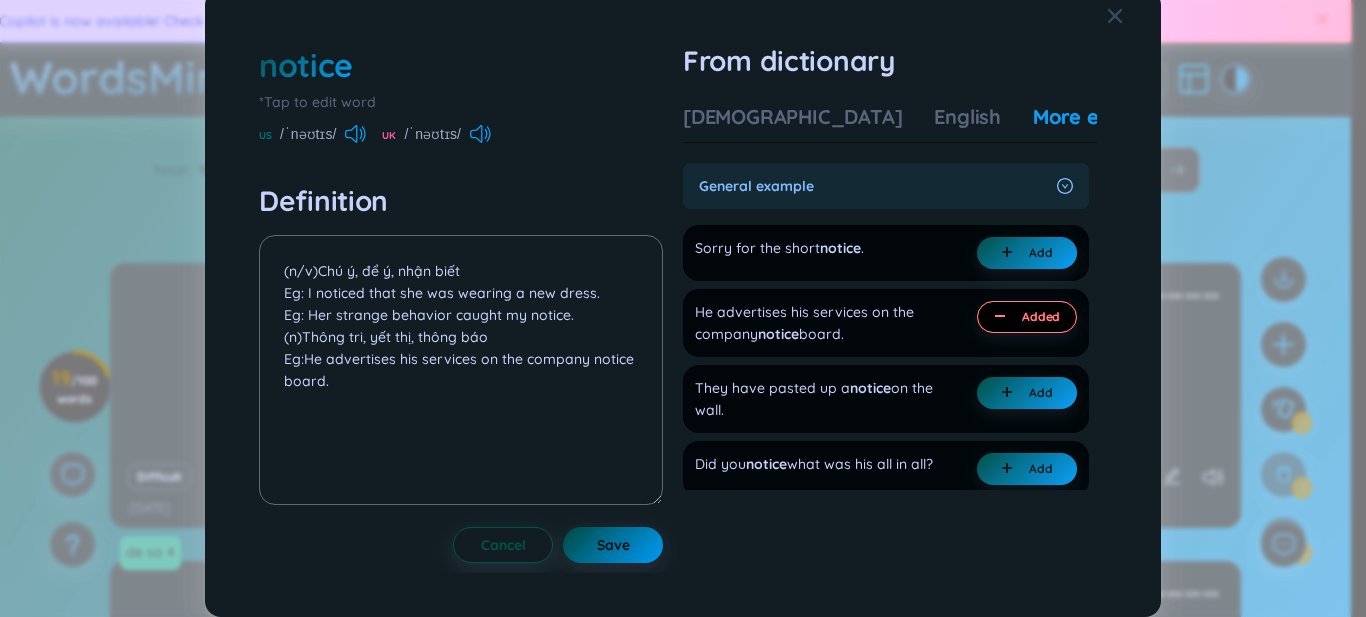 click on "Save" at bounding box center [613, 545] 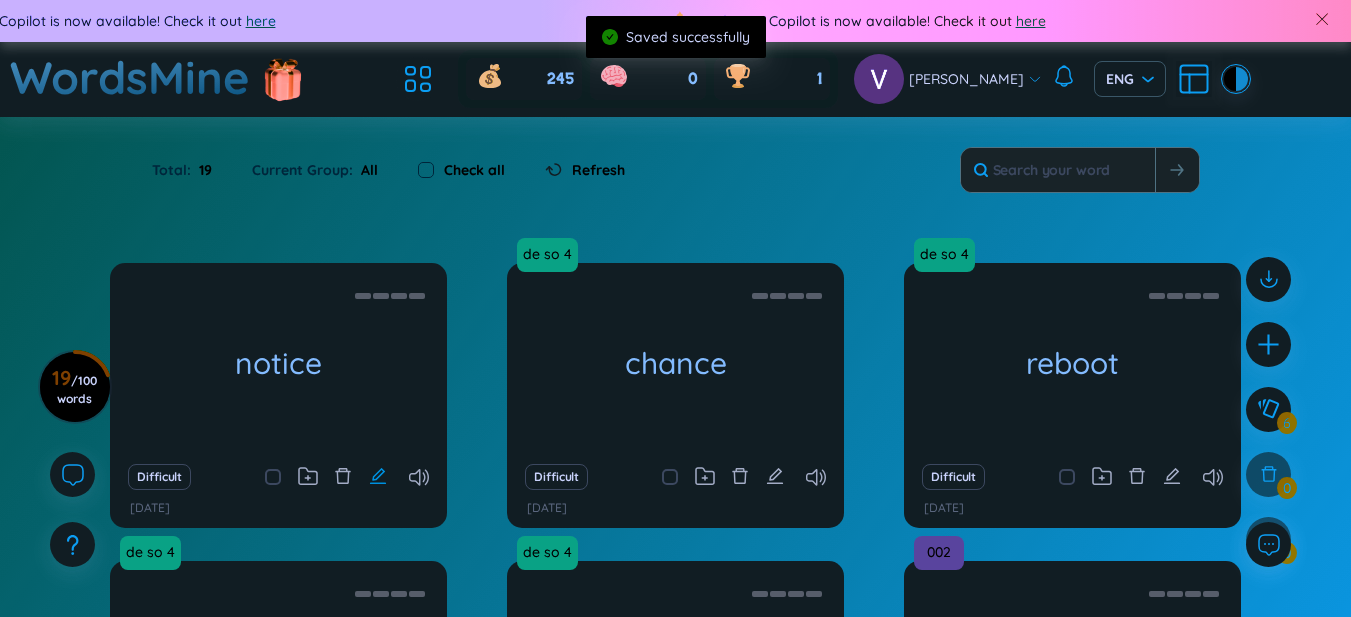 click 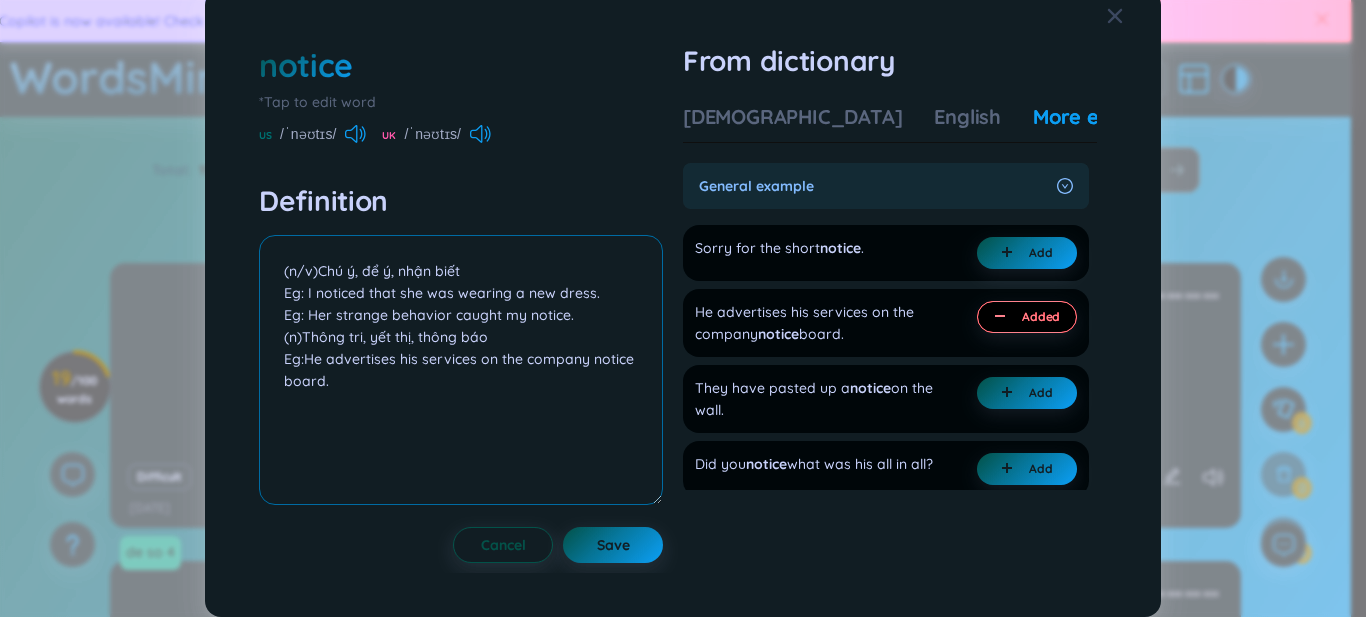 click on "(n/v)Chú ý, để ý, nhận biết
Eg: I noticed that she was wearing a new dress.
Eg: Her strange behavior caught my notice.        (n)Thông tri, yết thị, thông báo                                     Eg:He advertises his services on the company notice board." at bounding box center (461, 370) 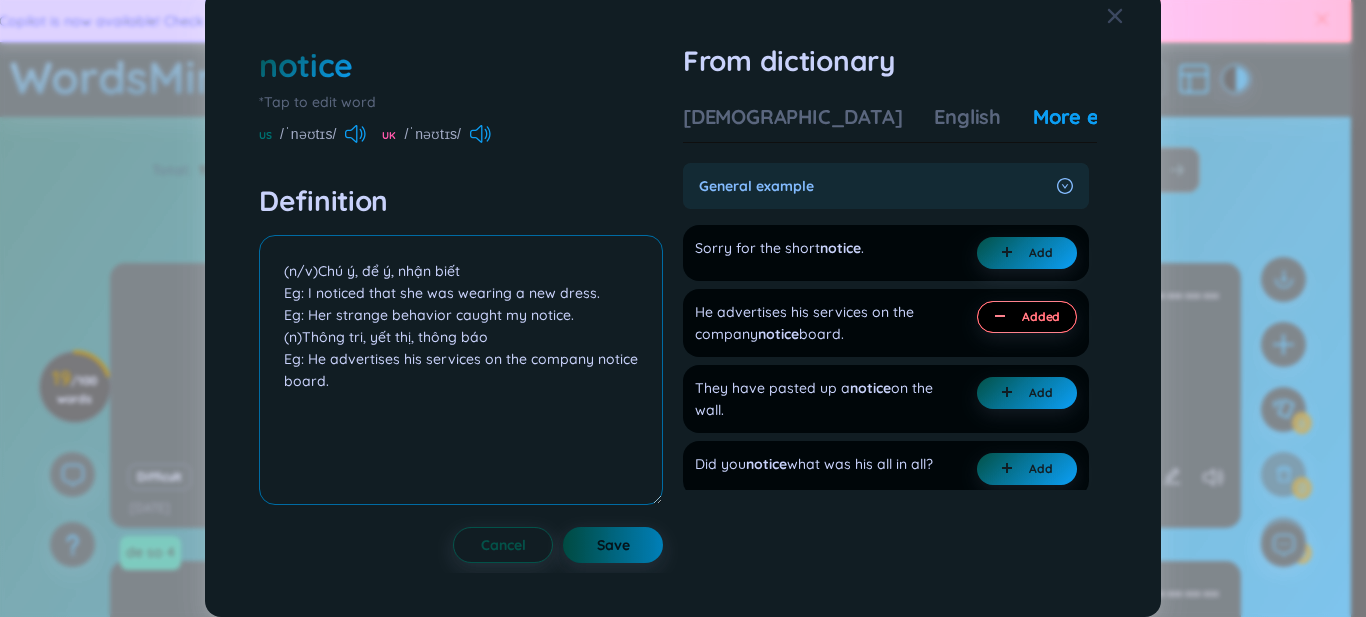 type on "(n/v)Chú ý, để ý, nhận biết
Eg: I noticed that she was wearing a new dress.
Eg: Her strange behavior caught my notice.        (n)Thông tri, yết thị, thông báo                                     Eg: He advertises his services on the company notice board." 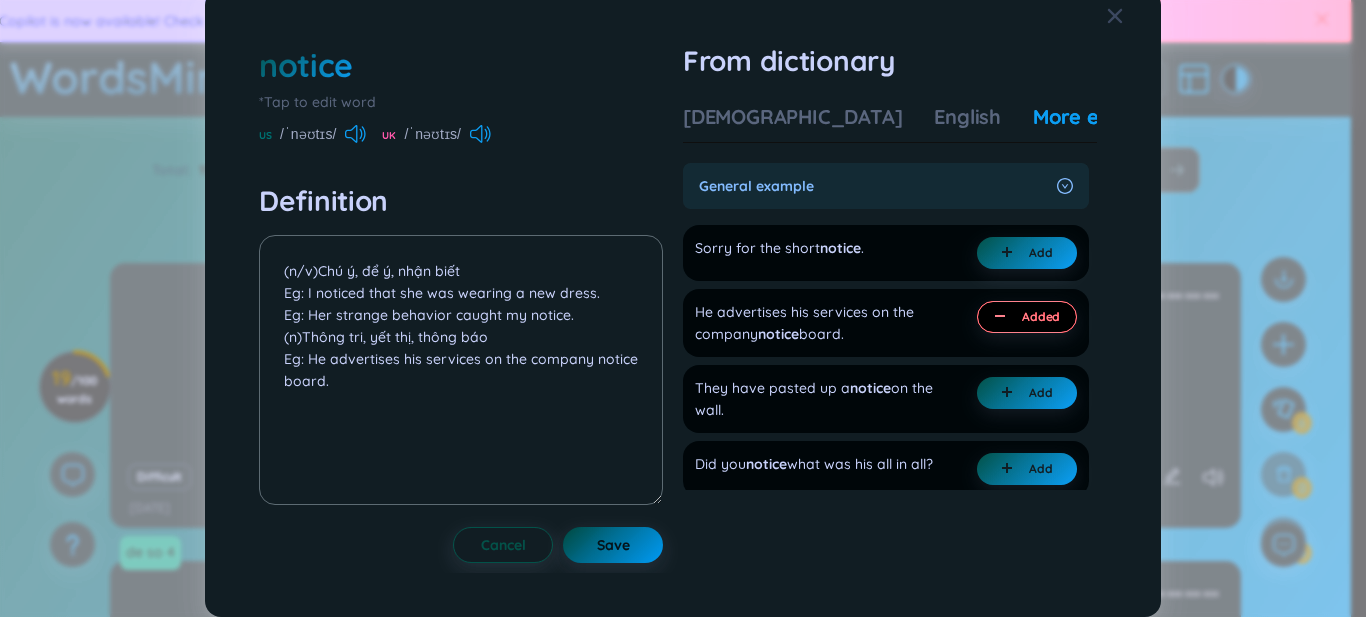 click on "Save" at bounding box center [613, 545] 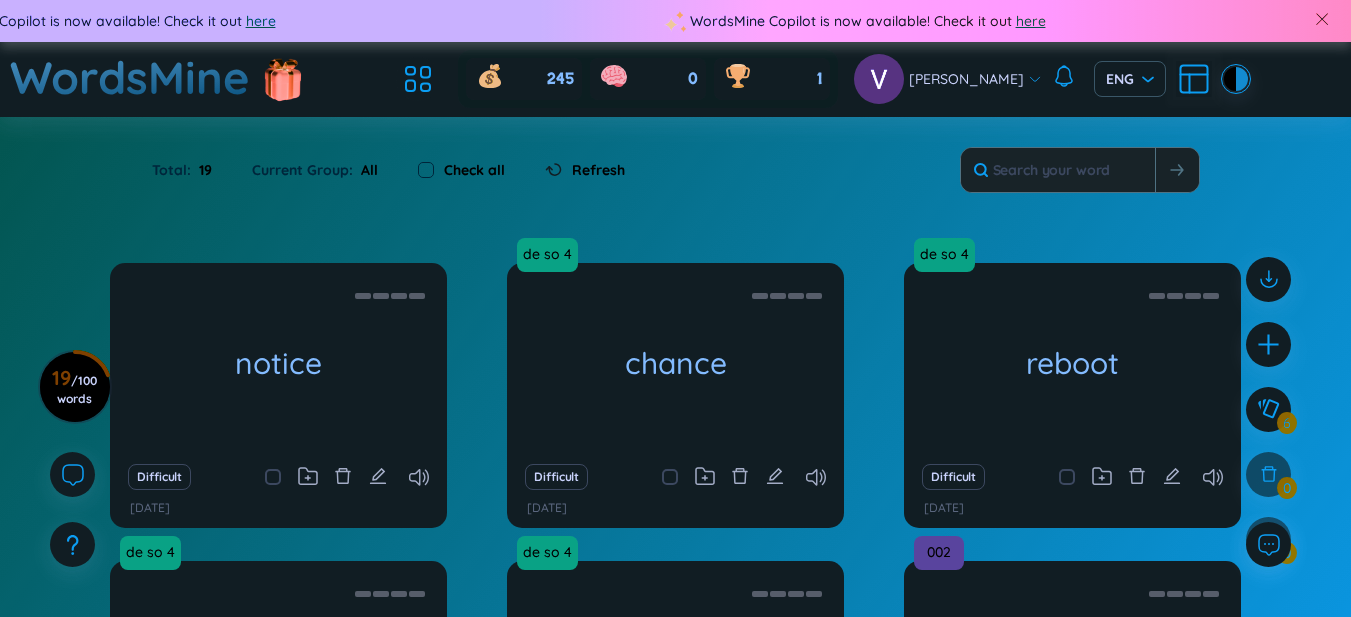 click at bounding box center [283, 477] 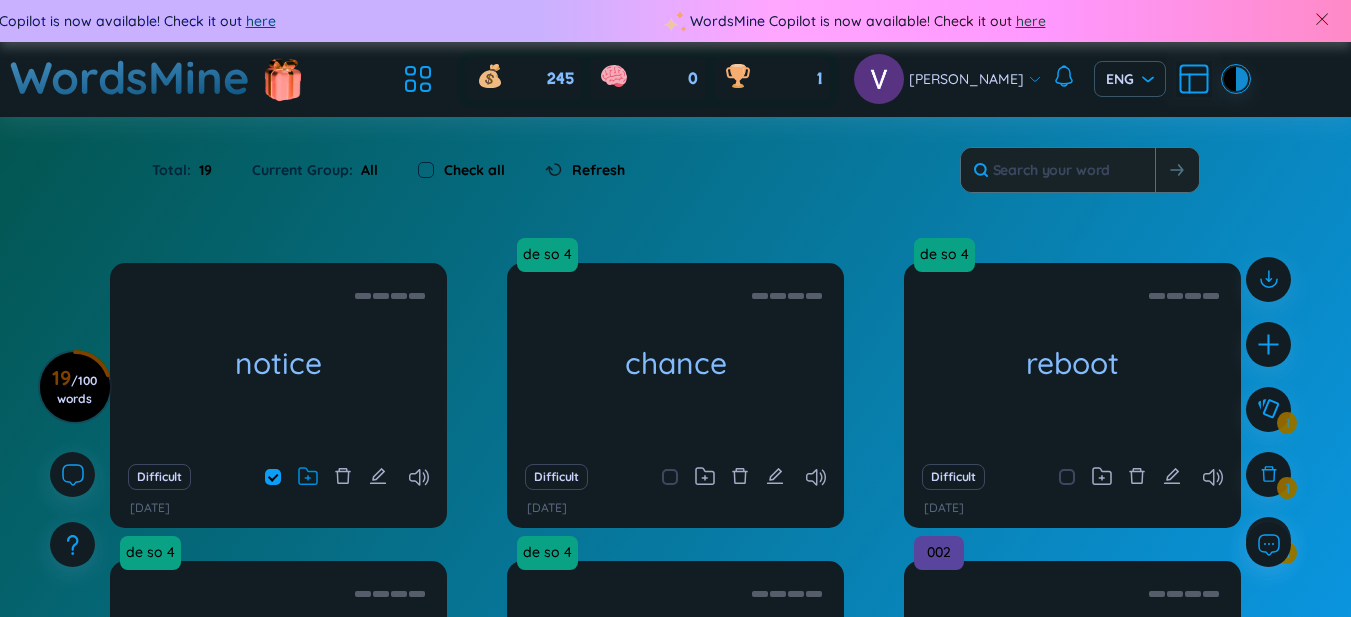 click 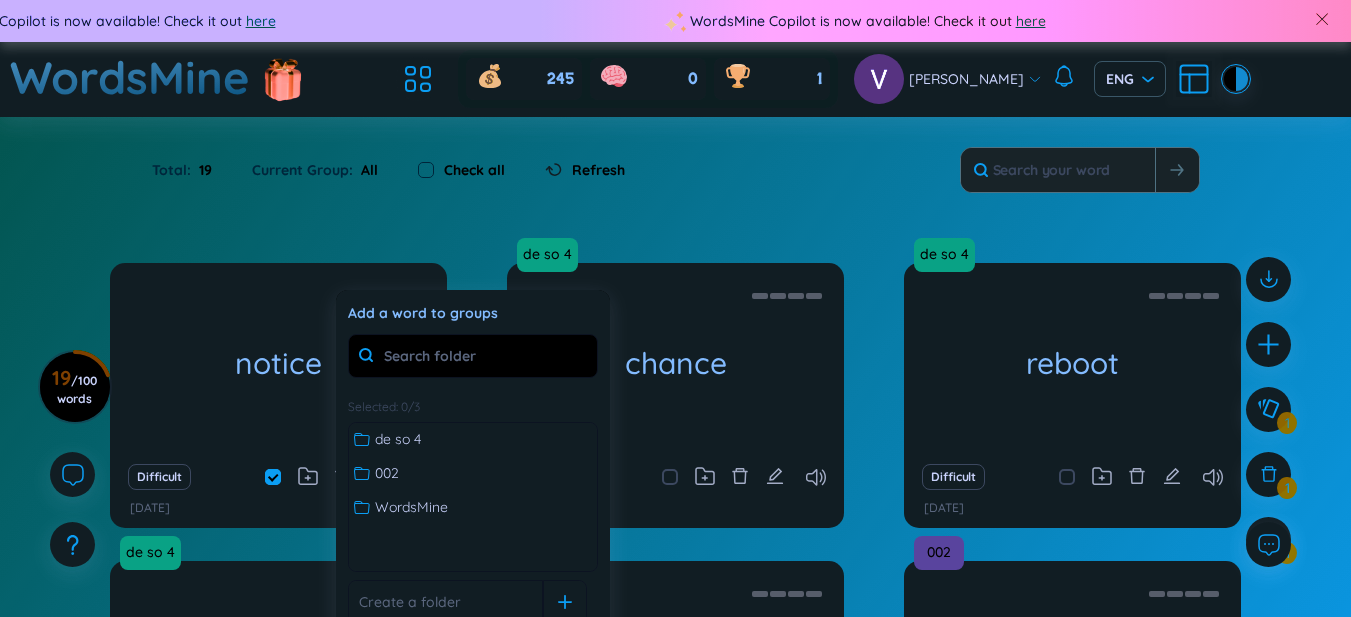 click at bounding box center [283, 477] 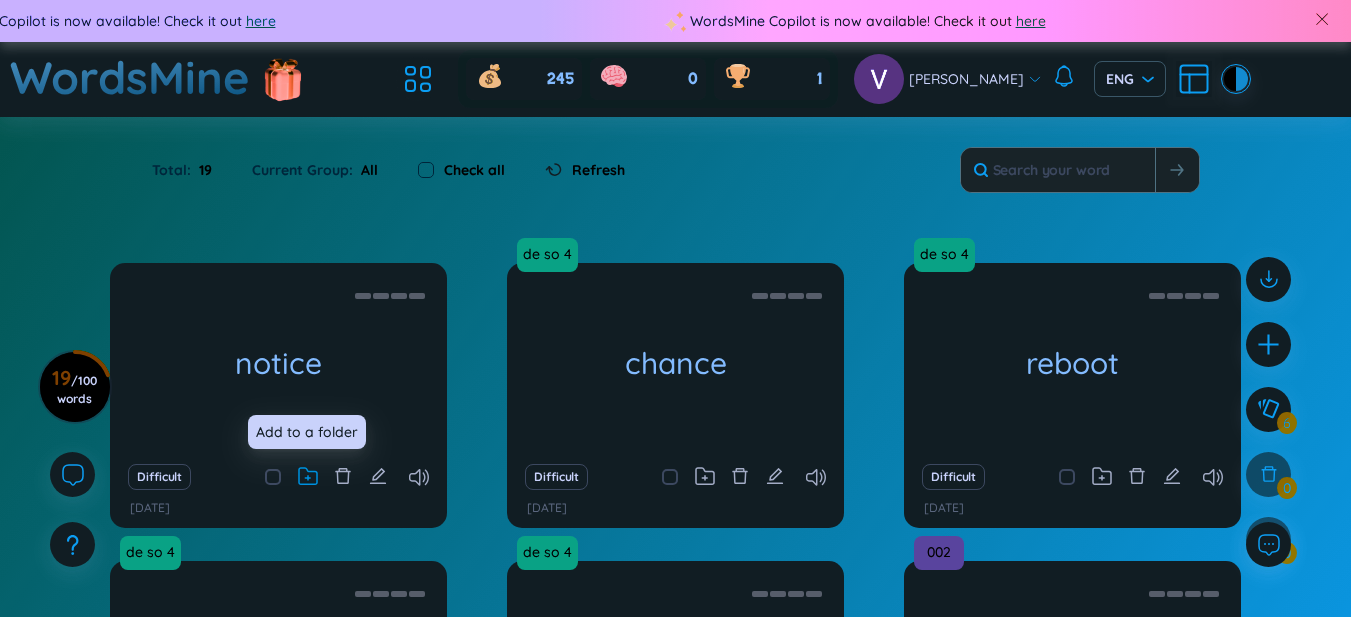 click 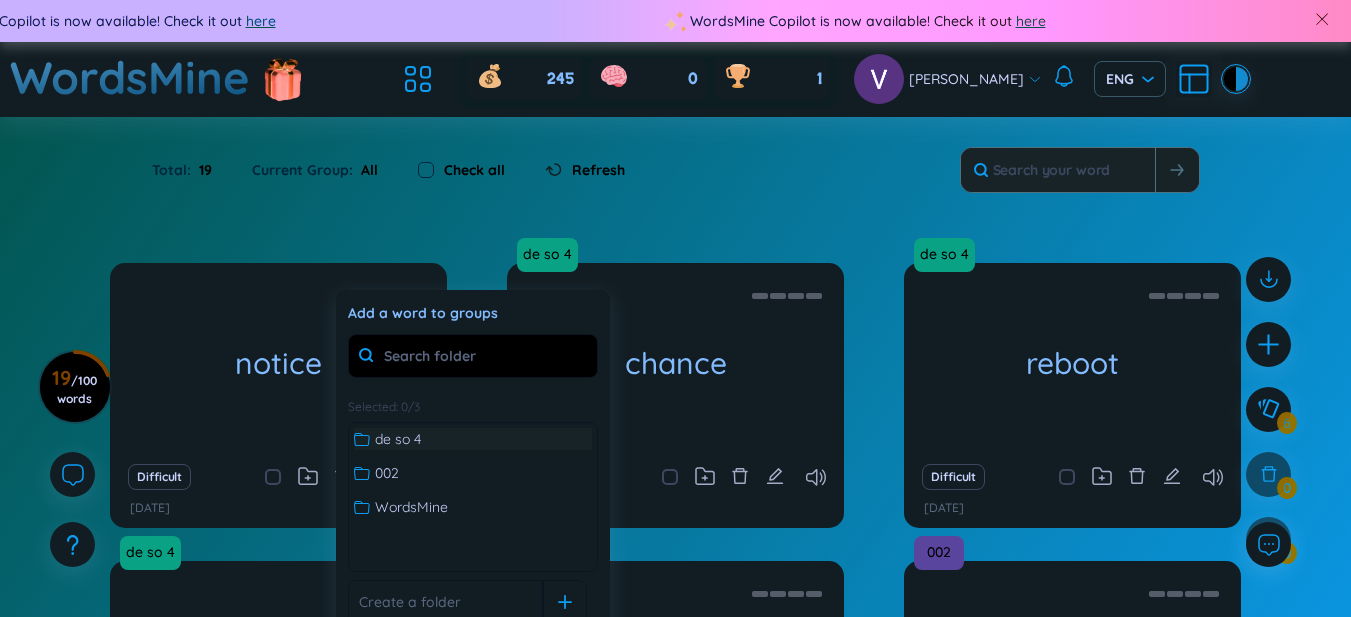 click on "de so 4" at bounding box center (473, 439) 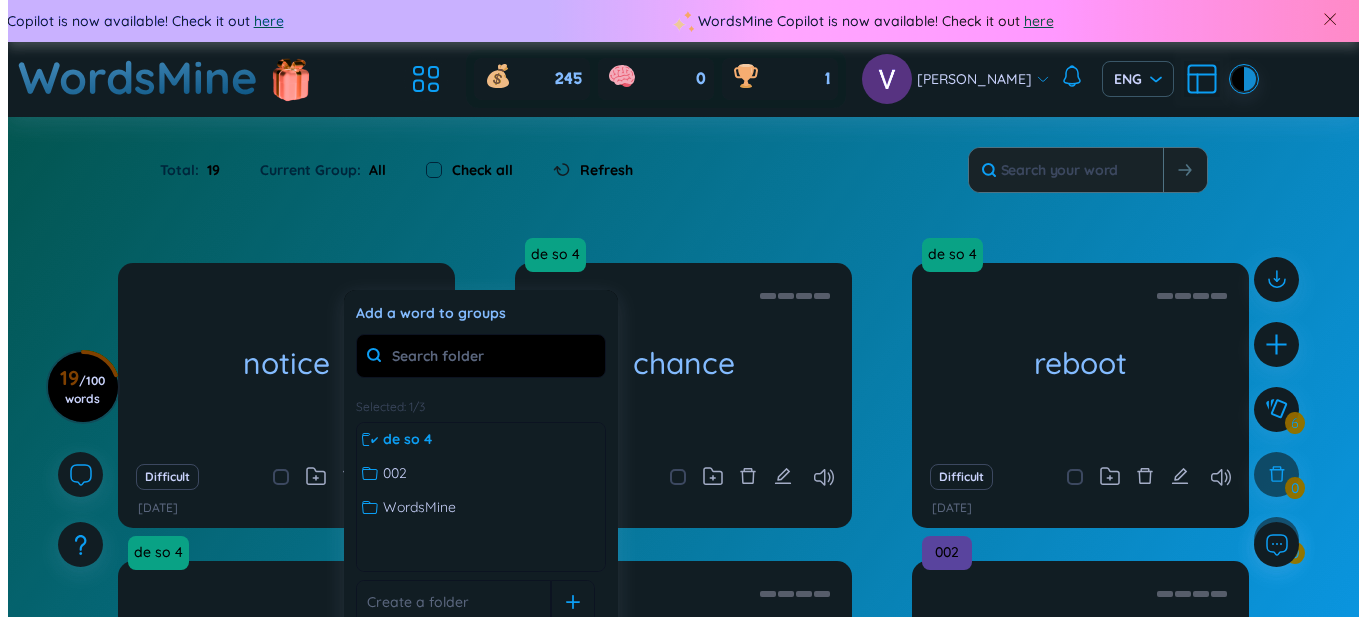 scroll, scrollTop: 167, scrollLeft: 0, axis: vertical 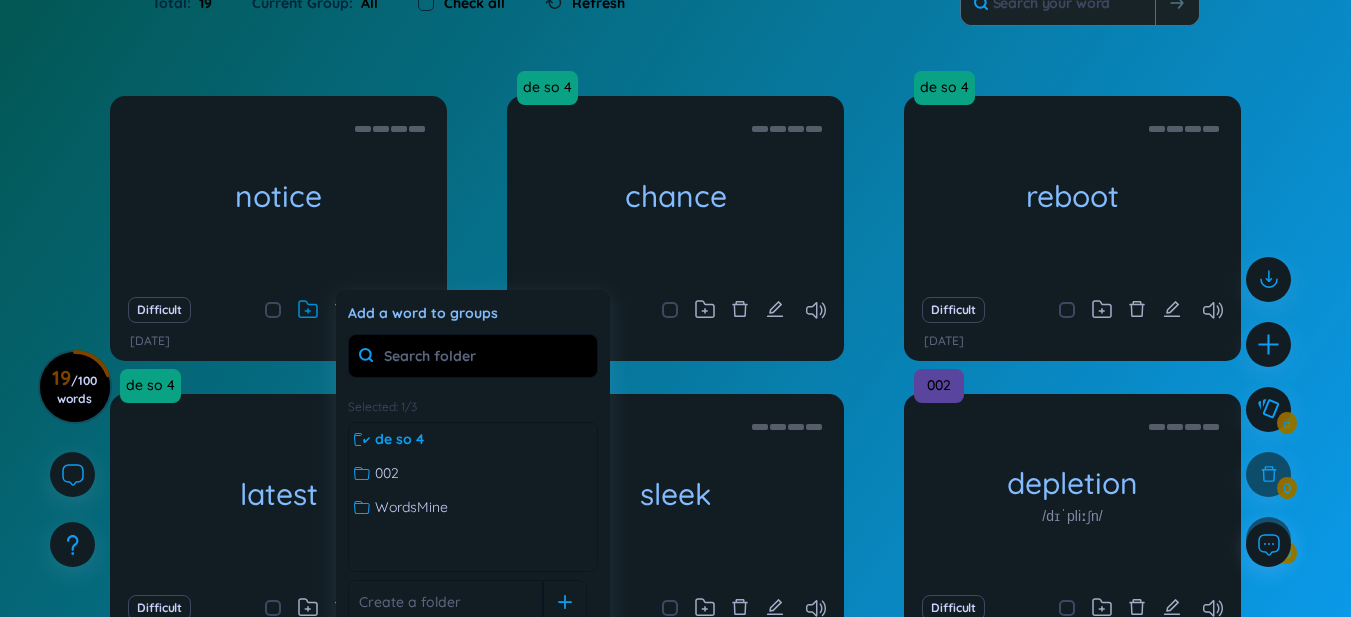 click 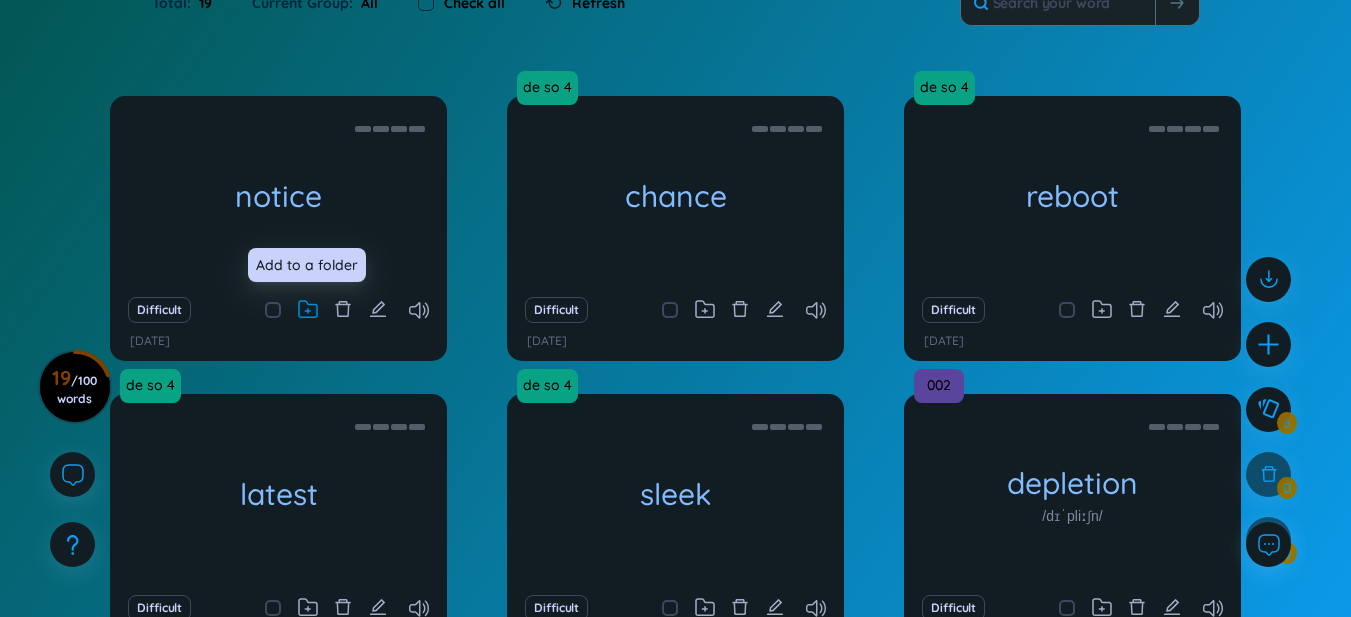 click 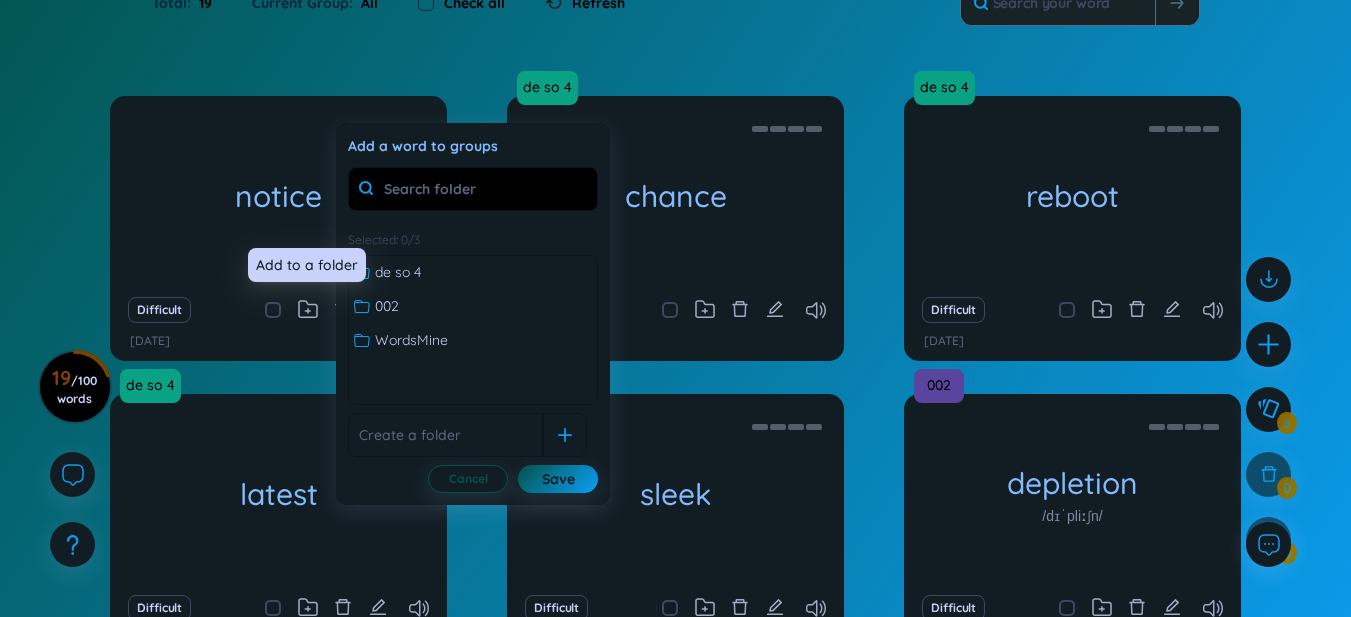 click on "de so 4 002 WordsMine" at bounding box center [473, 306] 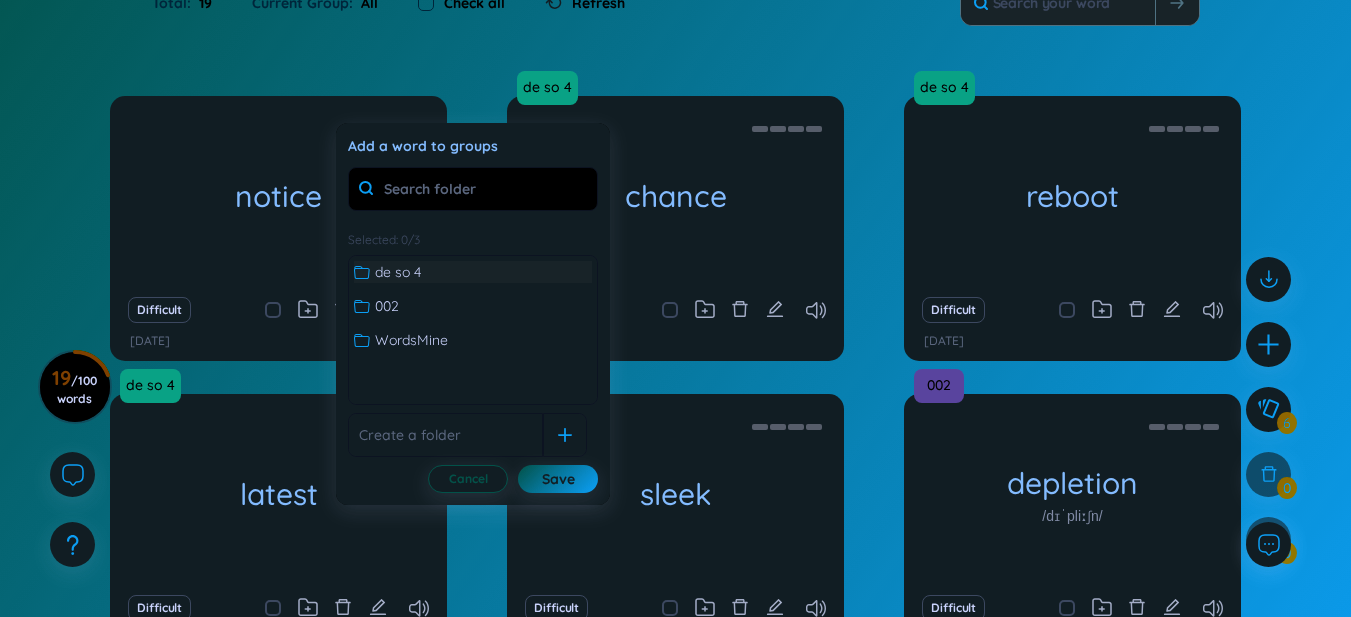 click on "de so 4" at bounding box center [398, 272] 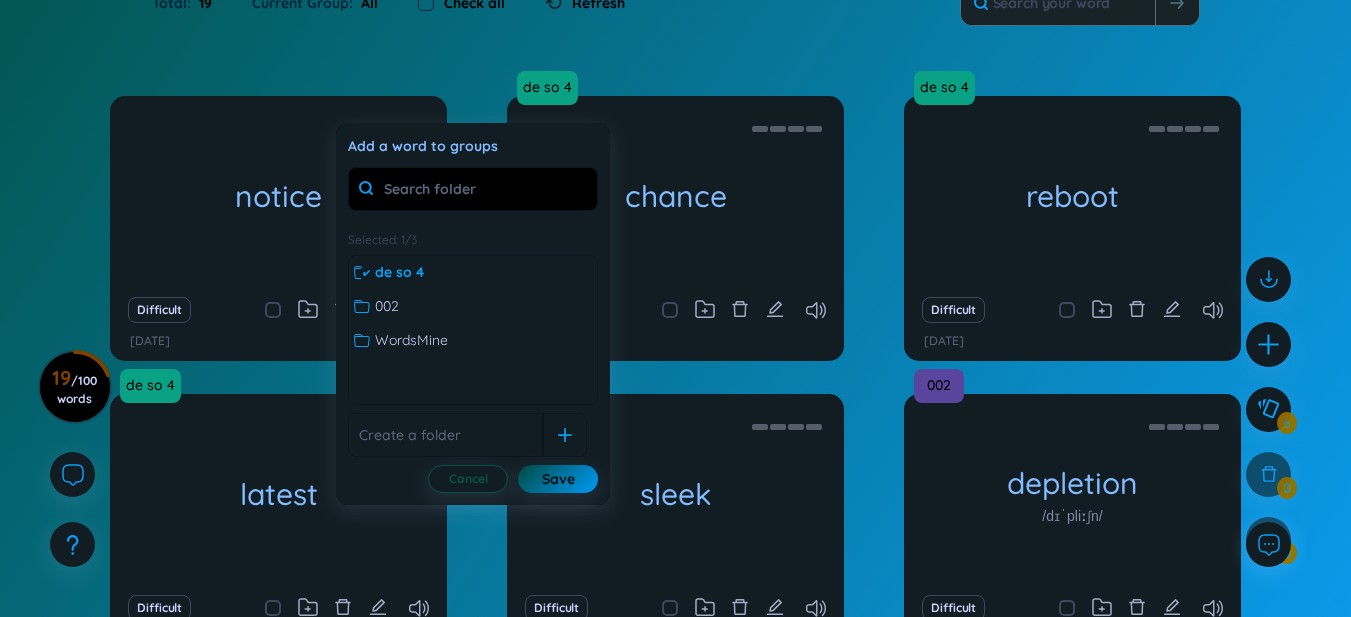 click on "Save" at bounding box center (558, 479) 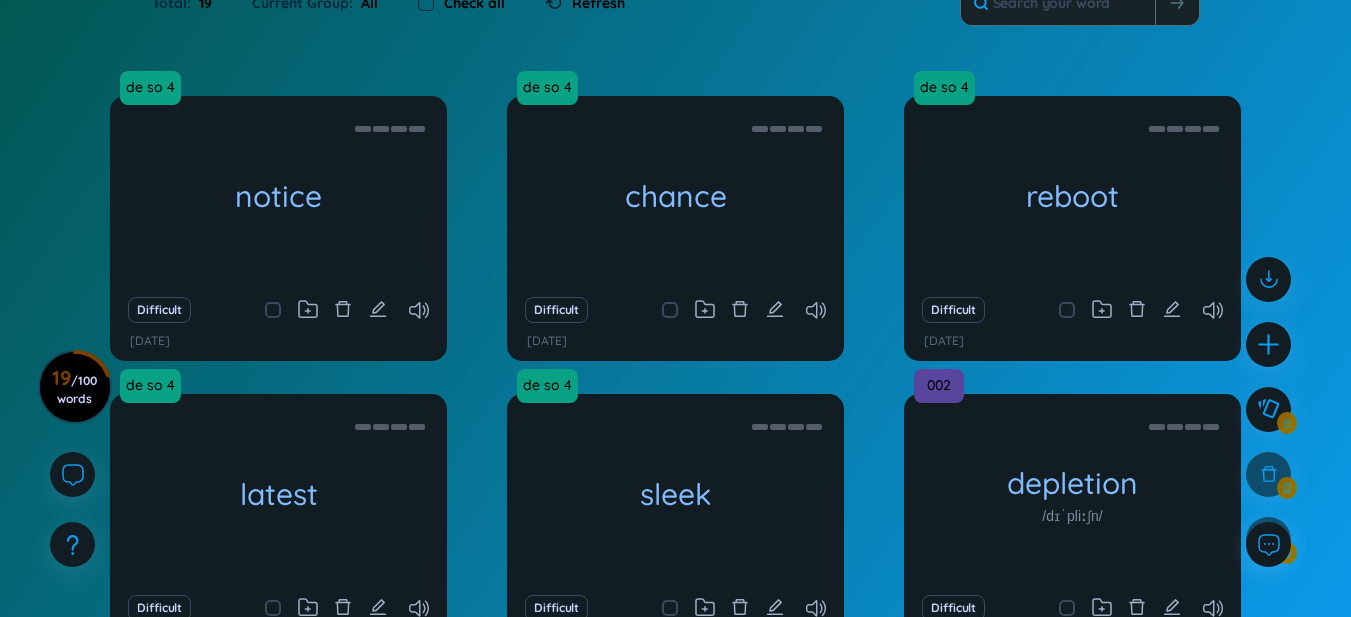 click on "Difficult" at bounding box center (278, 310) 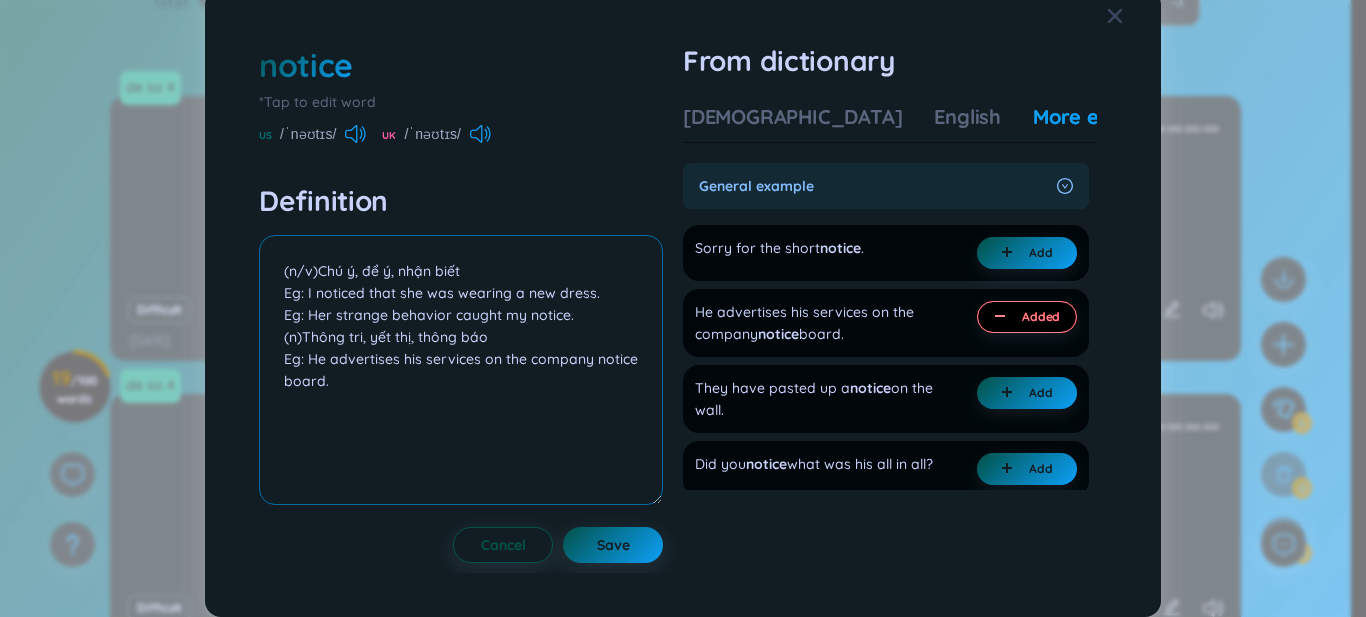 click on "(n/v)Chú ý, để ý, nhận biết
Eg: I noticed that she was wearing a new dress.
Eg: Her strange behavior caught my notice.        (n)Thông tri, yết thị, thông báo                                     Eg: He advertises his services on the company notice board." at bounding box center (461, 370) 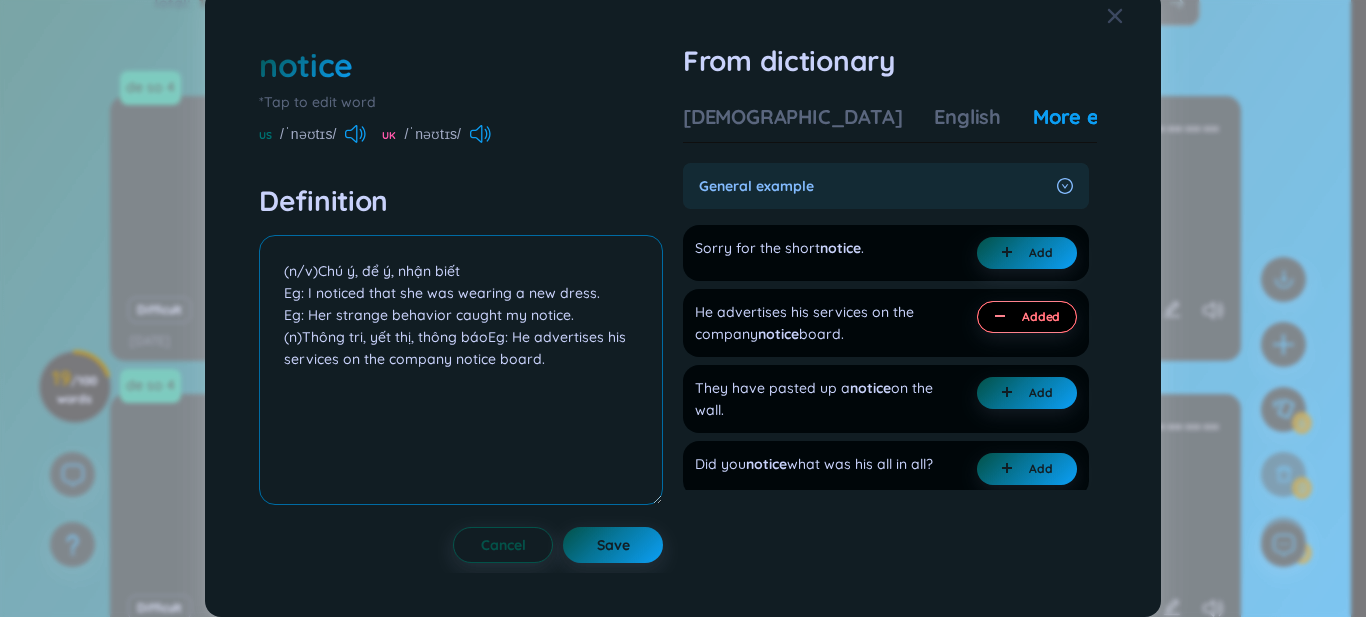 click on "(n/v)Chú ý, để ý, nhận biết
Eg: I noticed that she was wearing a new dress.
Eg: Her strange behavior caught my notice.        (n)Thông tri, yết thị, thông báoEg: He advertises his services on the company notice board." at bounding box center [461, 370] 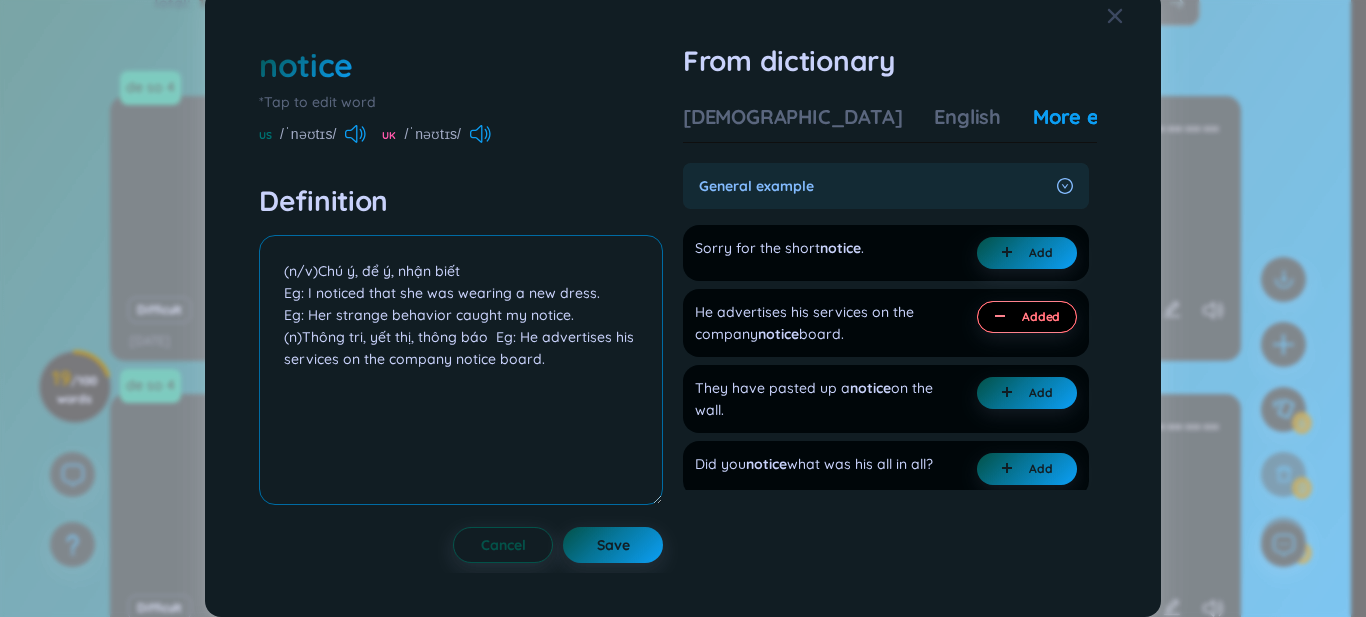 click on "(n/v)Chú ý, để ý, nhận biết
Eg: I noticed that she was wearing a new dress.
Eg: Her strange behavior caught my notice.        (n)Thông tri, yết thị, thông báo  Eg: He advertises his services on the company notice board." at bounding box center [461, 370] 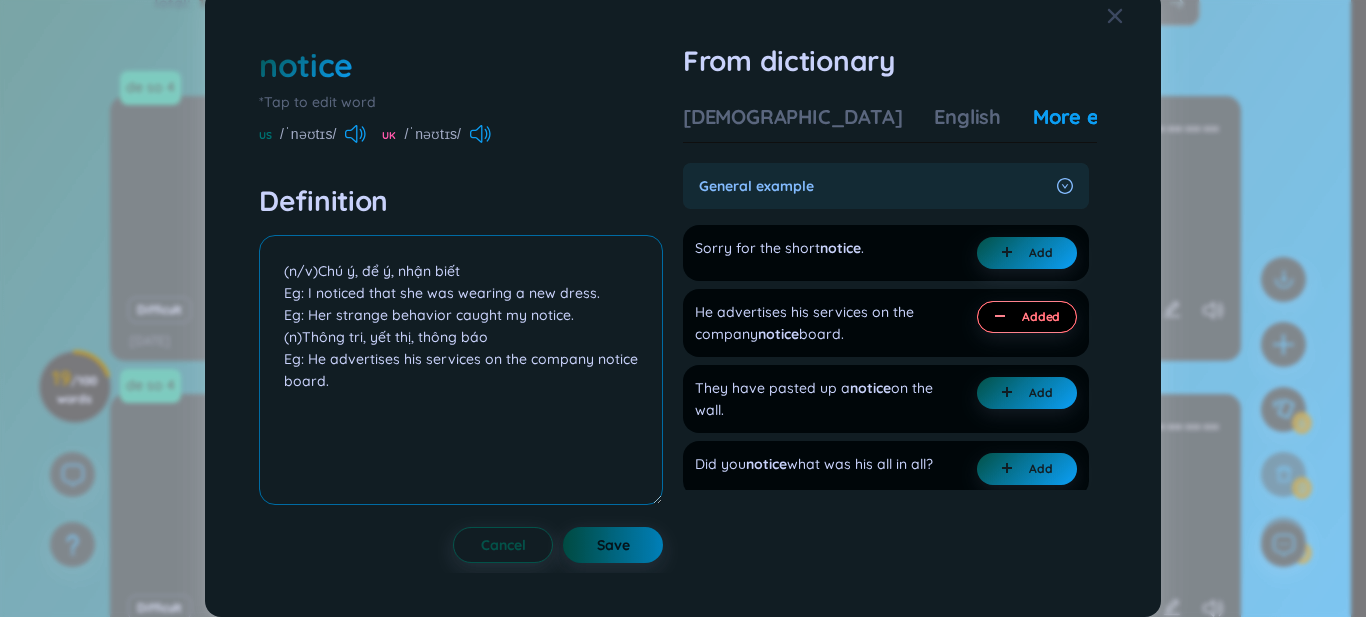 type on "(n/v)Chú ý, để ý, nhận biết
Eg: I noticed that she was wearing a new dress.
Eg: Her strange behavior caught my notice.        (n)Thông tri, yết thị, thông báo                                         Eg: He advertises his services on the company notice board." 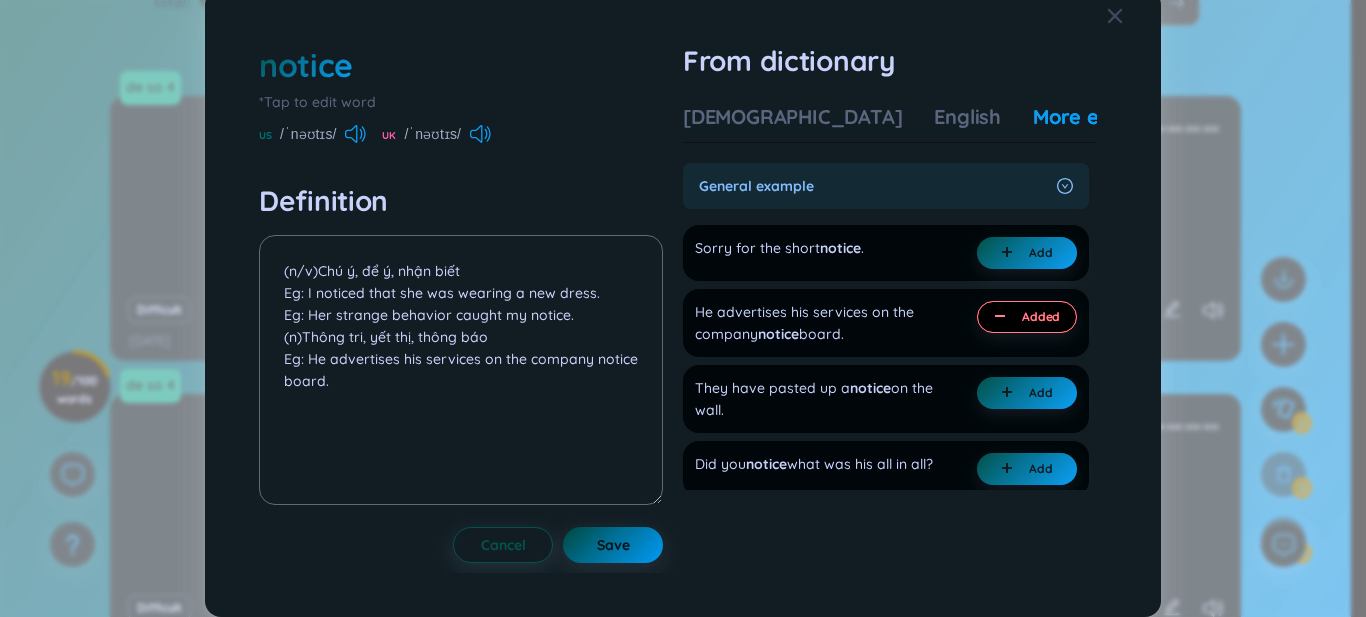 click on "Save" at bounding box center (613, 545) 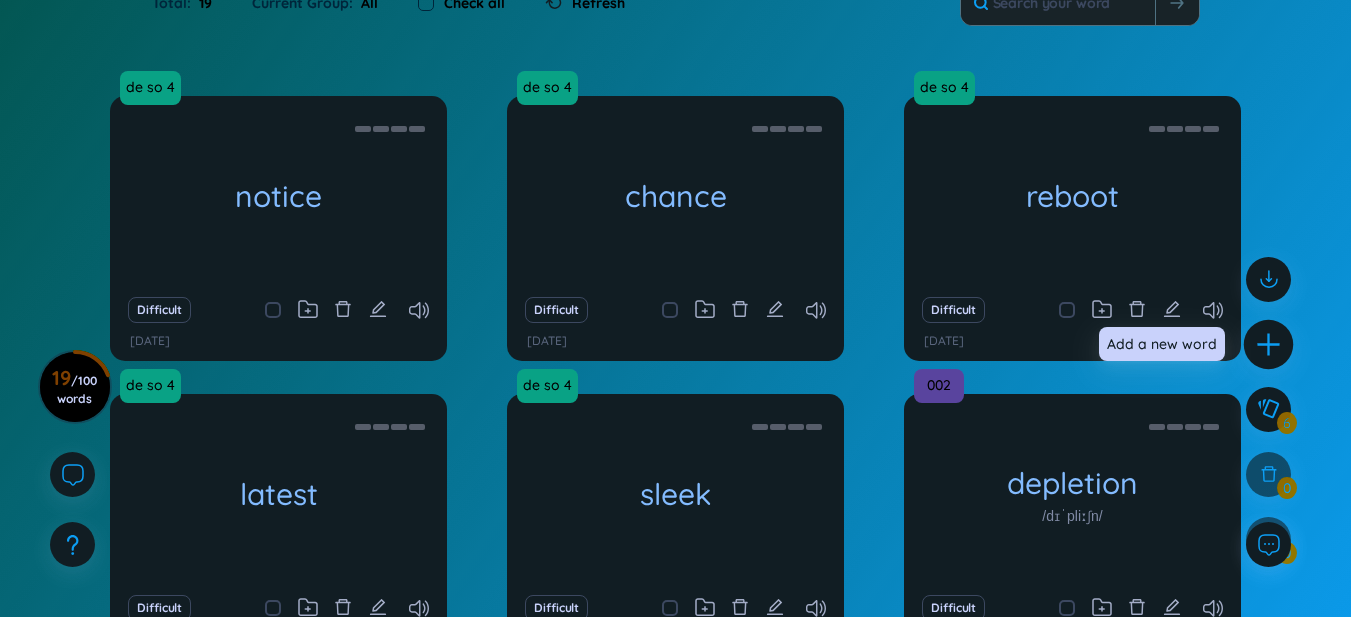 click 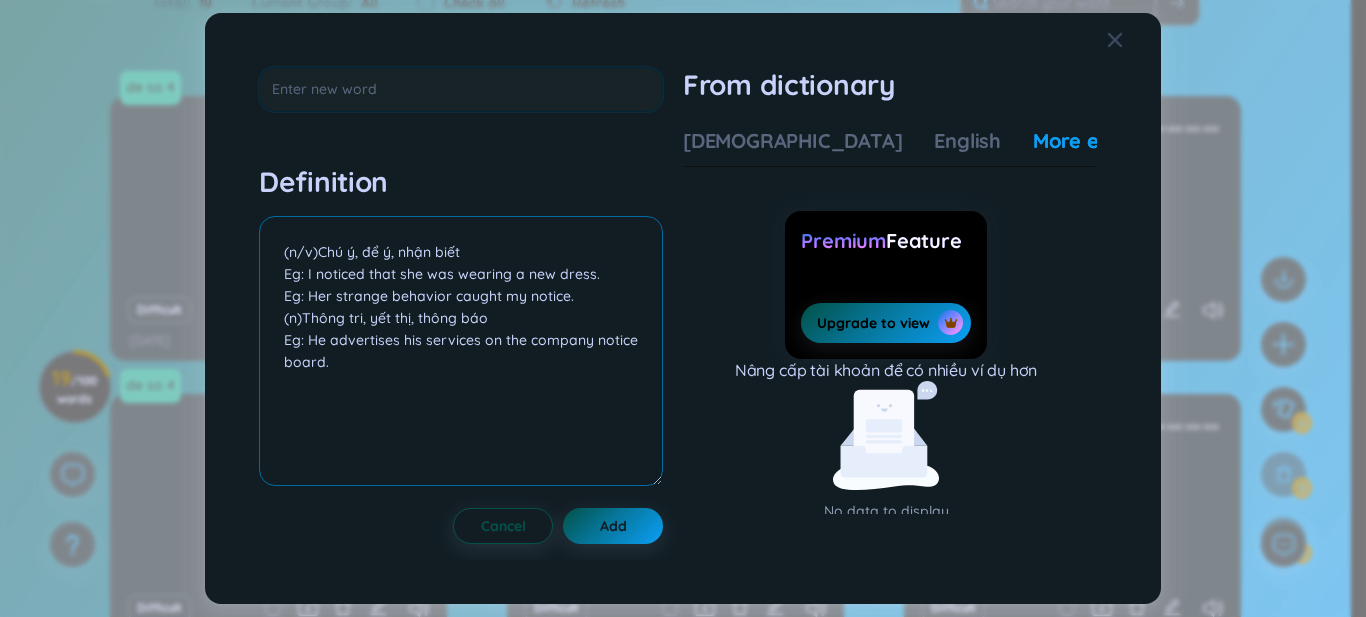 click on "(n/v)Chú ý, để ý, nhận biết
Eg: I noticed that she was wearing a new dress.
Eg: Her strange behavior caught my notice.        (n)Thông tri, yết thị, thông báo                                         Eg: He advertises his services on the company notice board." at bounding box center (461, 351) 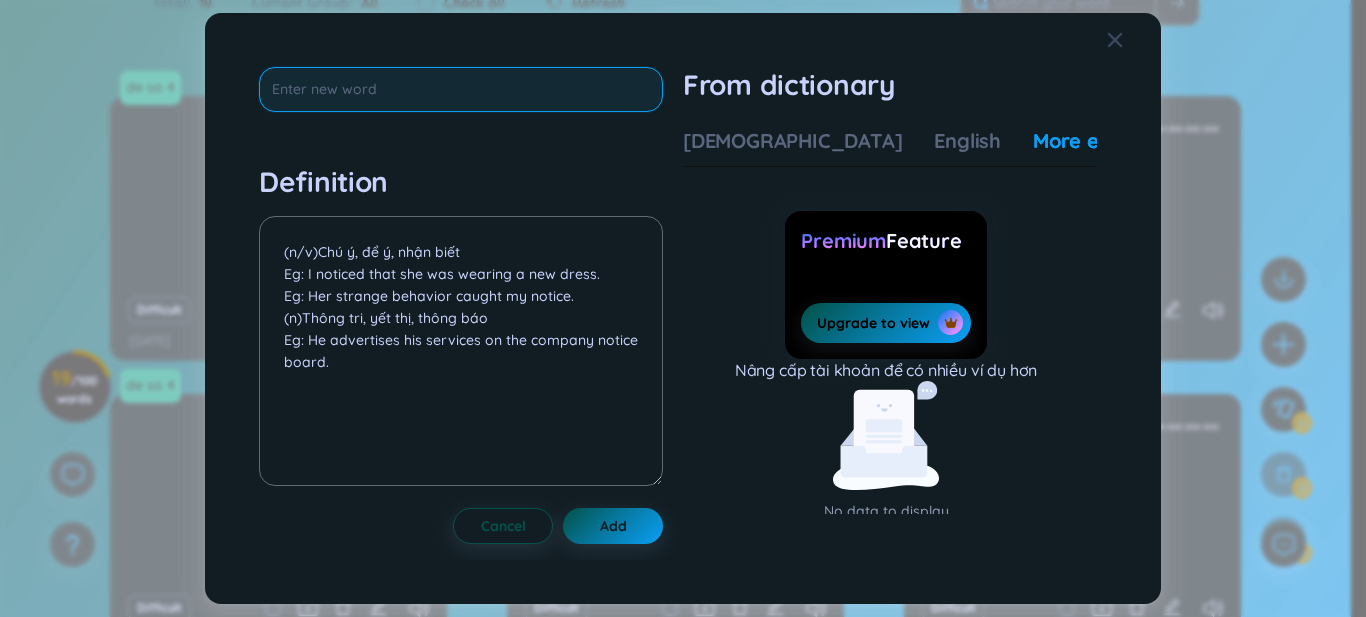 click at bounding box center (461, 89) 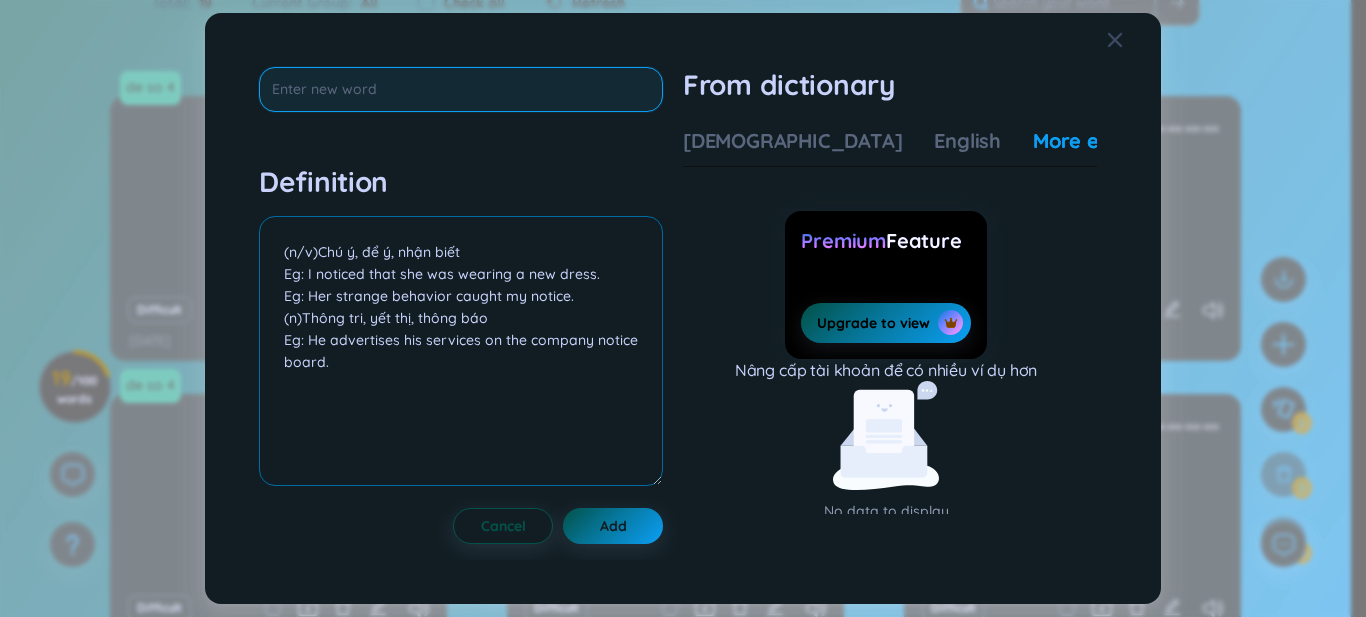 type on "industry" 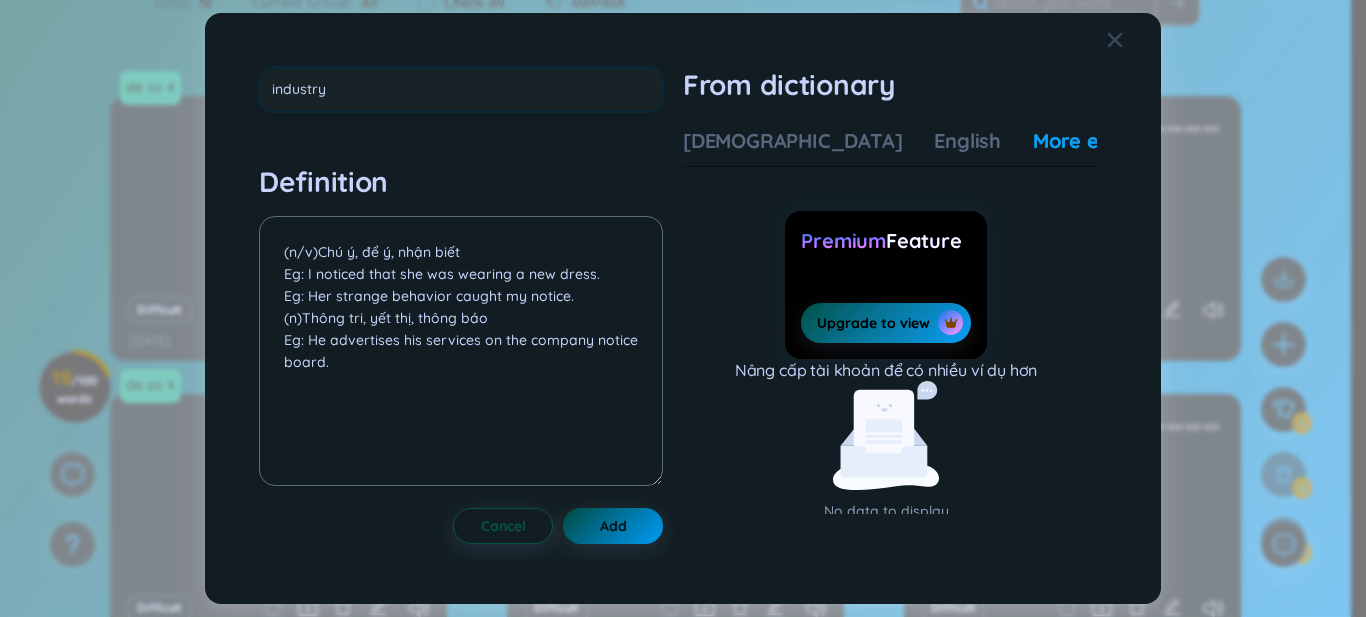 click on "industry Definition (n/v)Chú ý, để ý, nhận biết
Eg: I noticed that she was wearing a new dress.
Eg: Her strange behavior caught my notice.        (n)Thông tri, yết thị, thông báo                                         Eg: He advertises his services on the company notice board. Cancel Add" at bounding box center [461, 309] 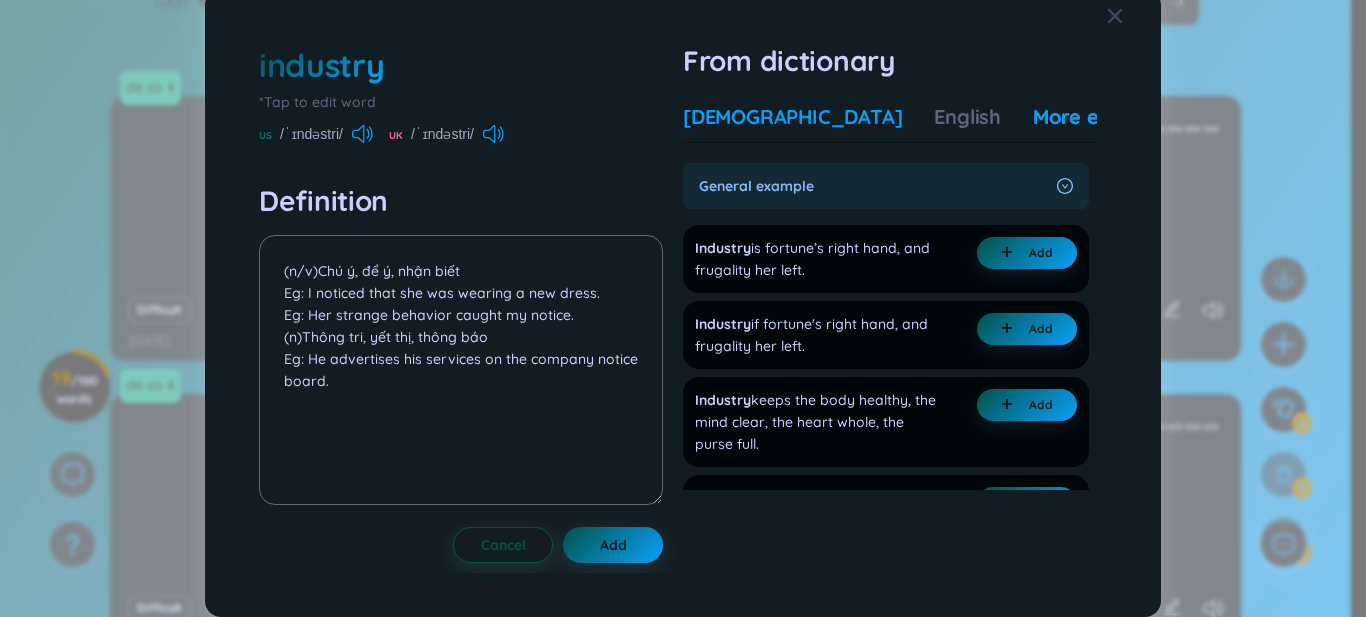 click on "[DEMOGRAPHIC_DATA]" at bounding box center [792, 117] 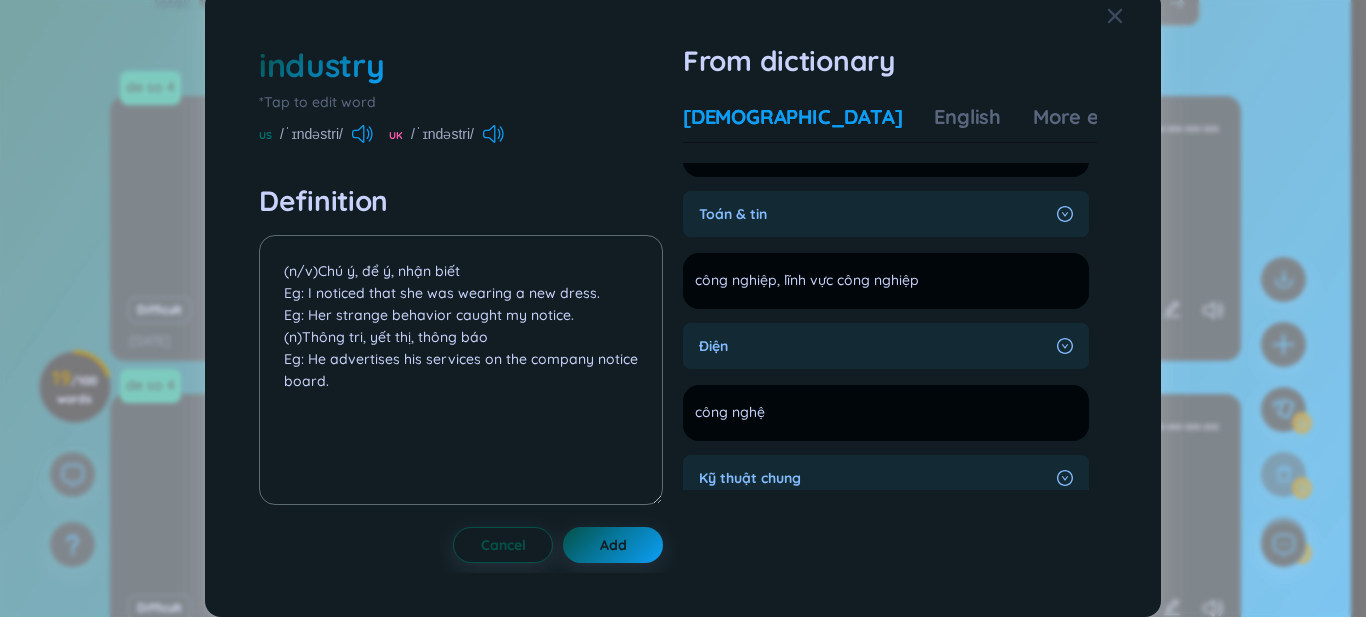scroll, scrollTop: 667, scrollLeft: 0, axis: vertical 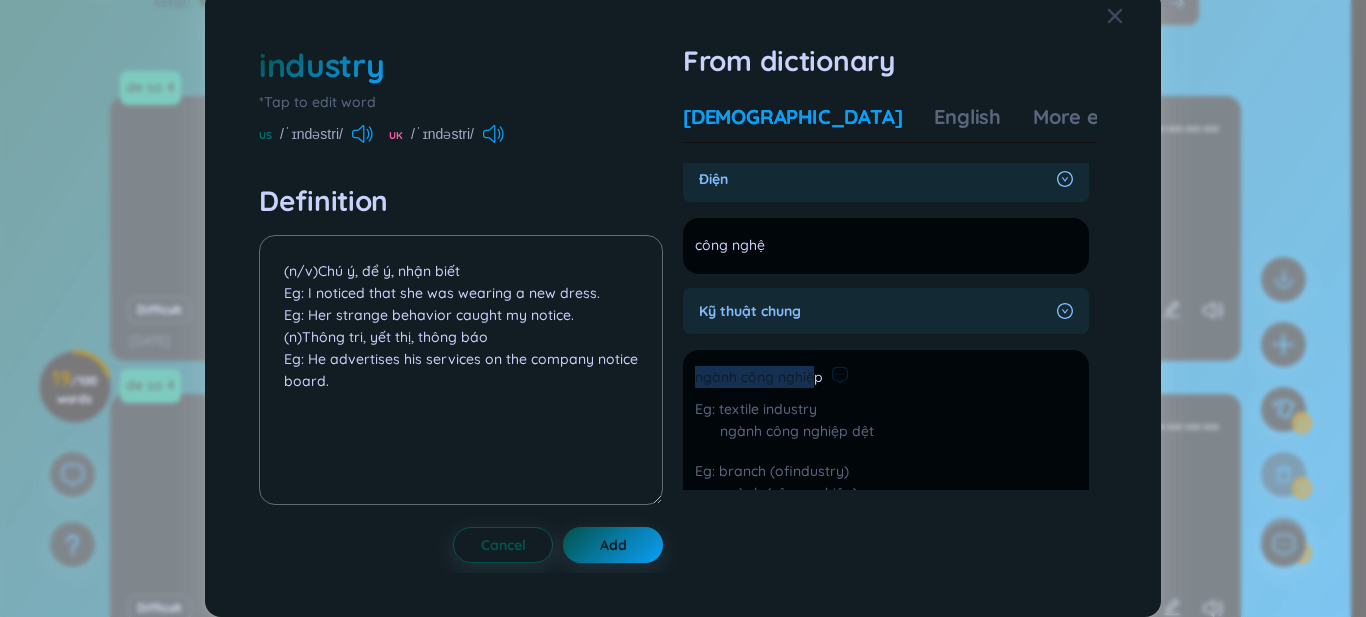 drag, startPoint x: 797, startPoint y: 392, endPoint x: 696, endPoint y: 392, distance: 101 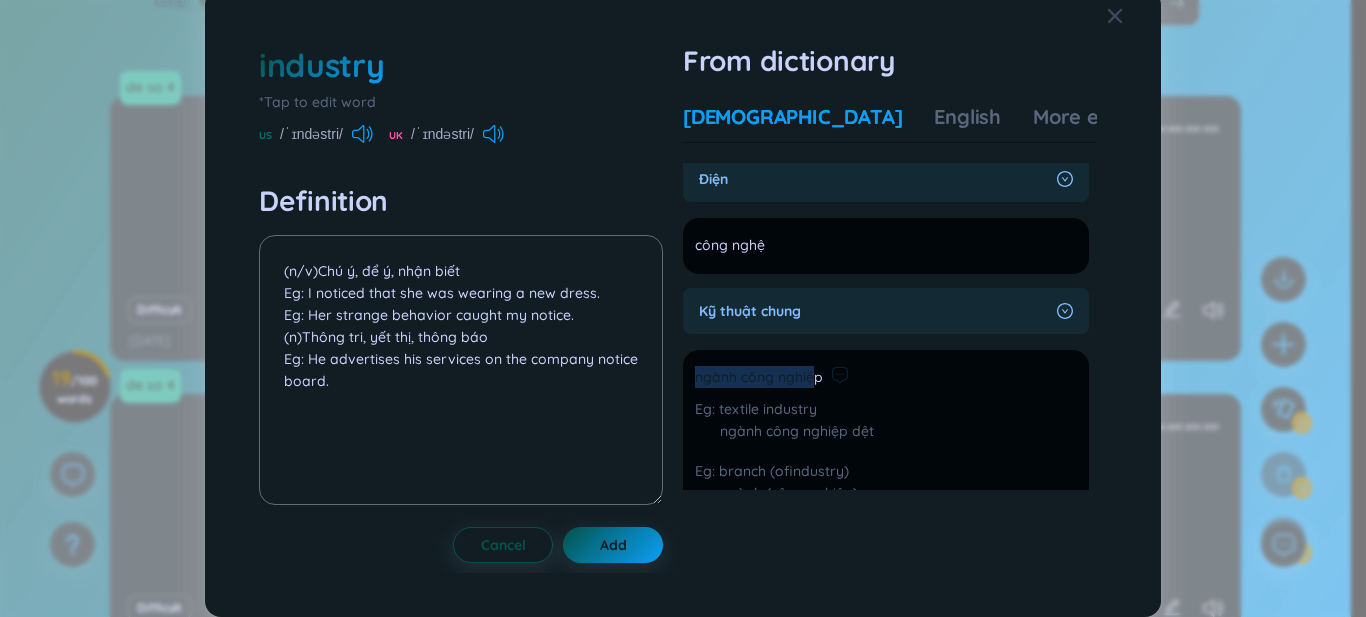 click on "ngành công nghiệp" at bounding box center [759, 378] 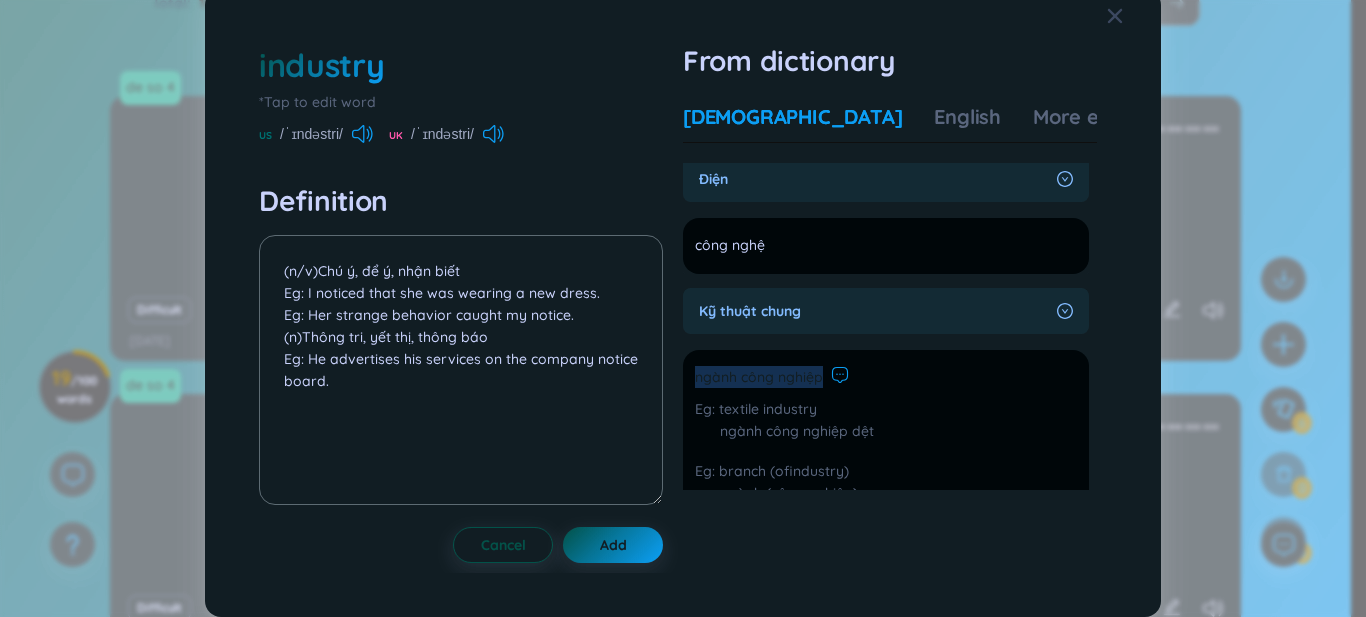 drag, startPoint x: 693, startPoint y: 391, endPoint x: 828, endPoint y: 380, distance: 135.4474 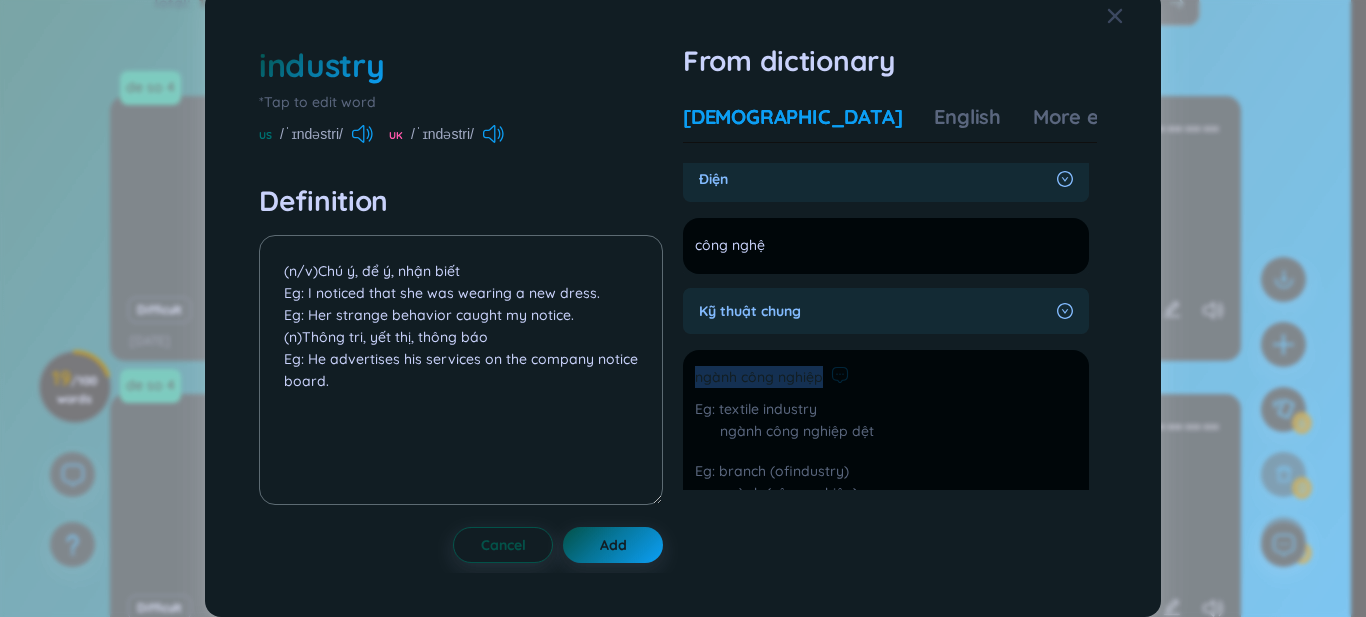 copy on "ngành công nghiệp" 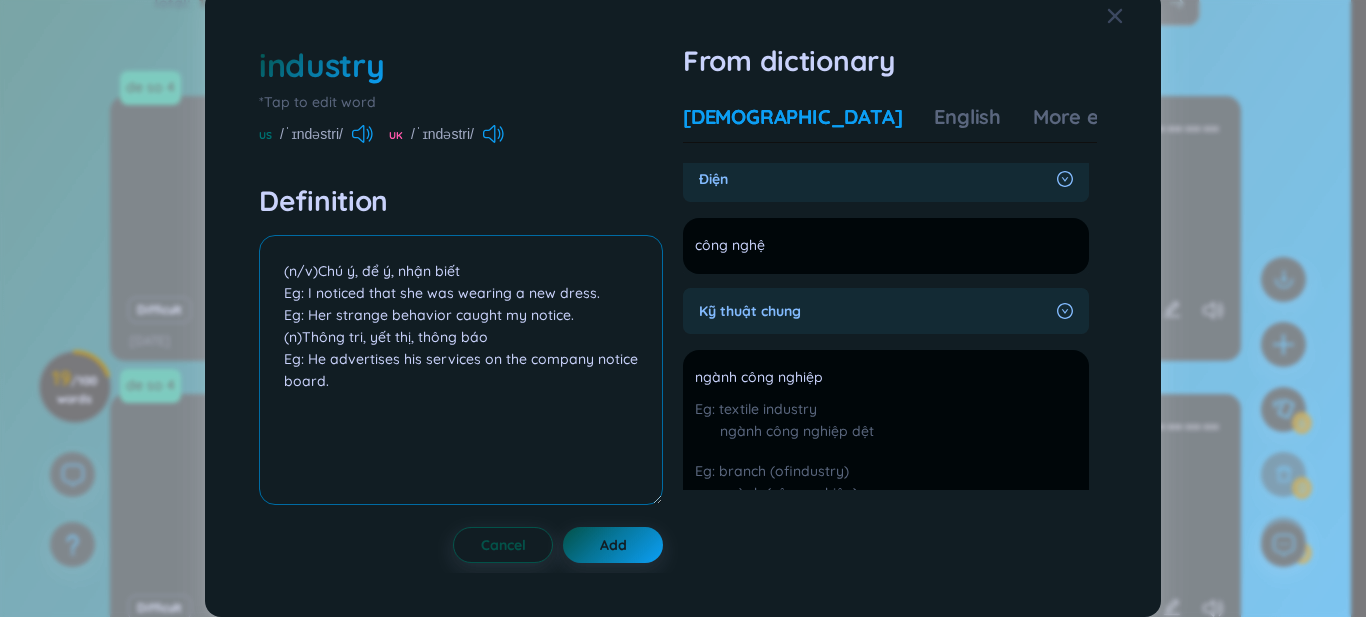 click on "(n/v)Chú ý, để ý, nhận biết
Eg: I noticed that she was wearing a new dress.
Eg: Her strange behavior caught my notice.        (n)Thông tri, yết thị, thông báo                                         Eg: He advertises his services on the company notice board." at bounding box center [461, 370] 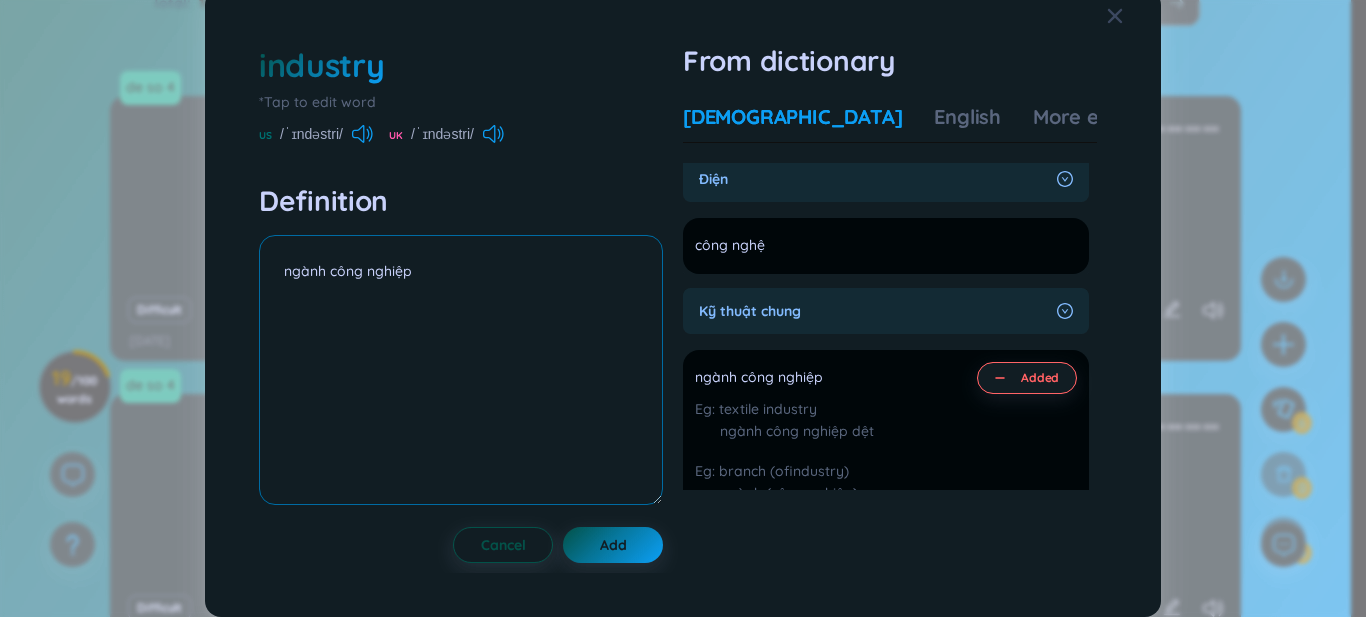 click on "ngành công nghiệp" at bounding box center [461, 370] 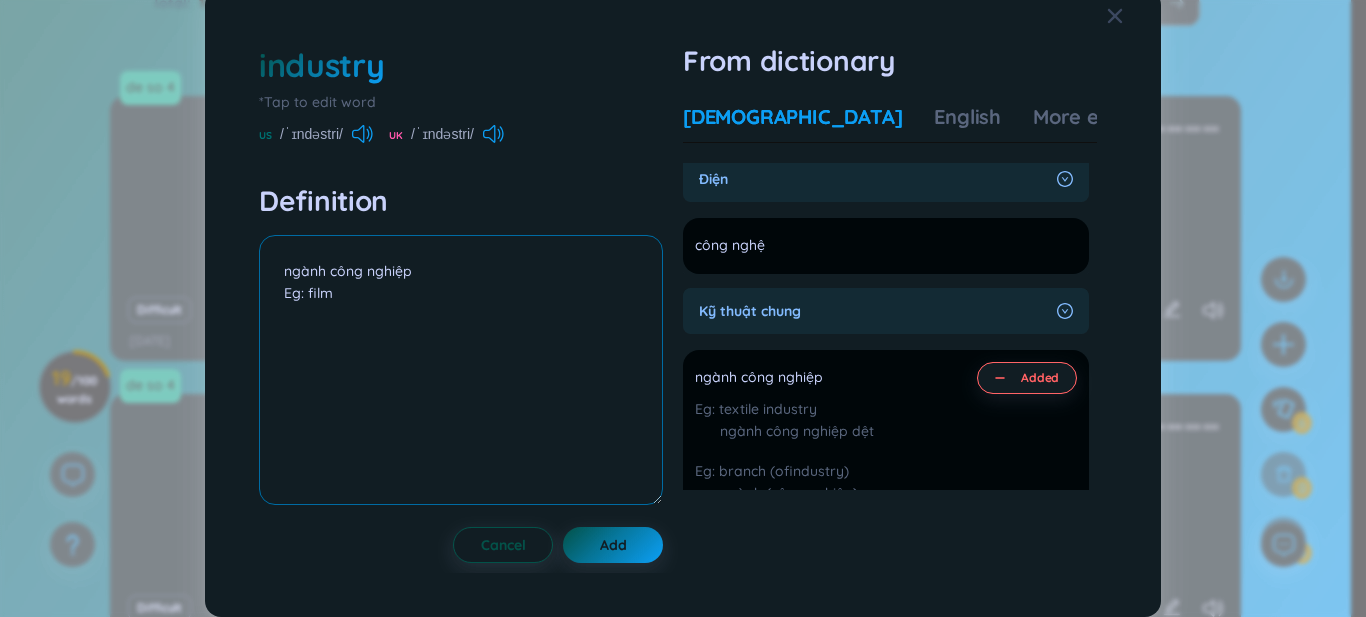 click on "ngành công nghiệp
Eg: film" at bounding box center [461, 370] 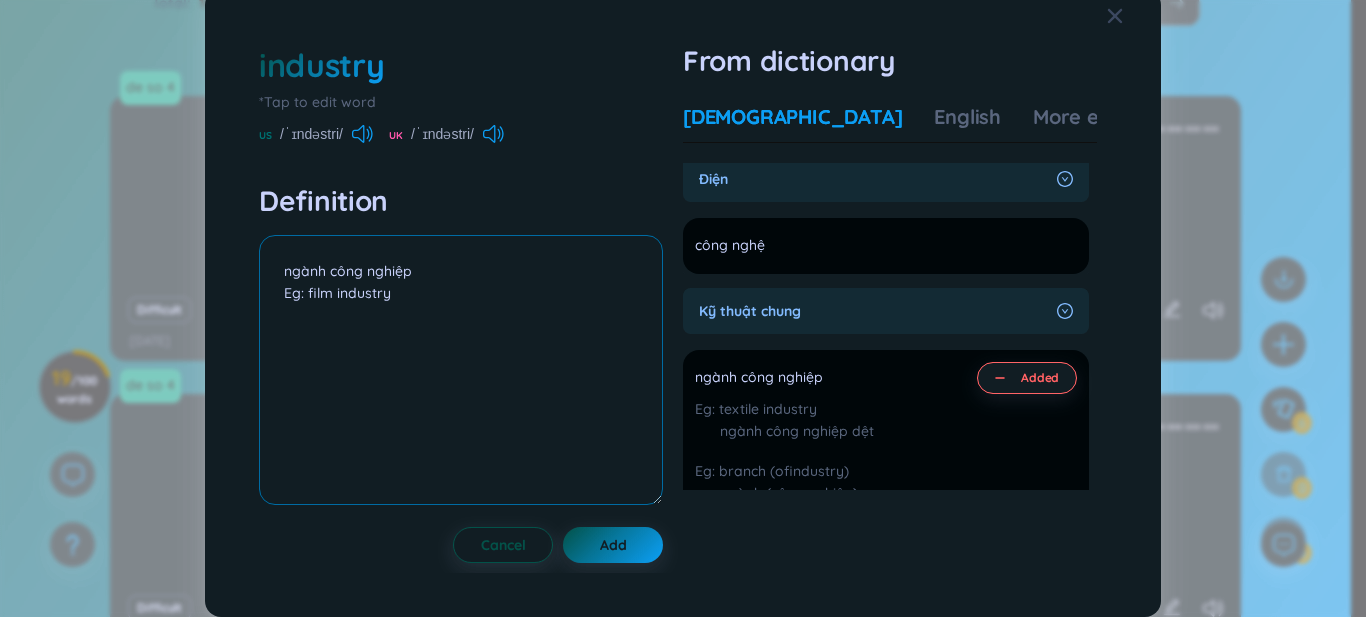 click on "ngành công nghiệp
Eg: film industry" at bounding box center [461, 370] 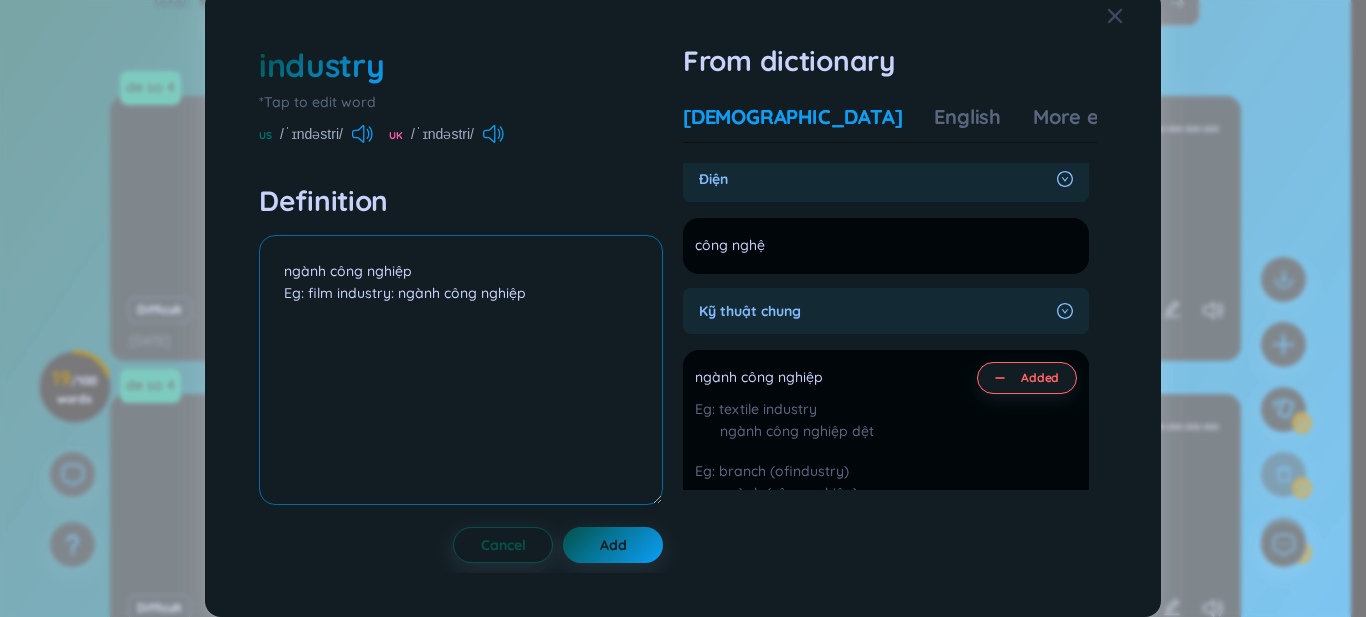 click on "ngành công nghiệp
Eg: film industry: ngành công nghiệp" at bounding box center (461, 370) 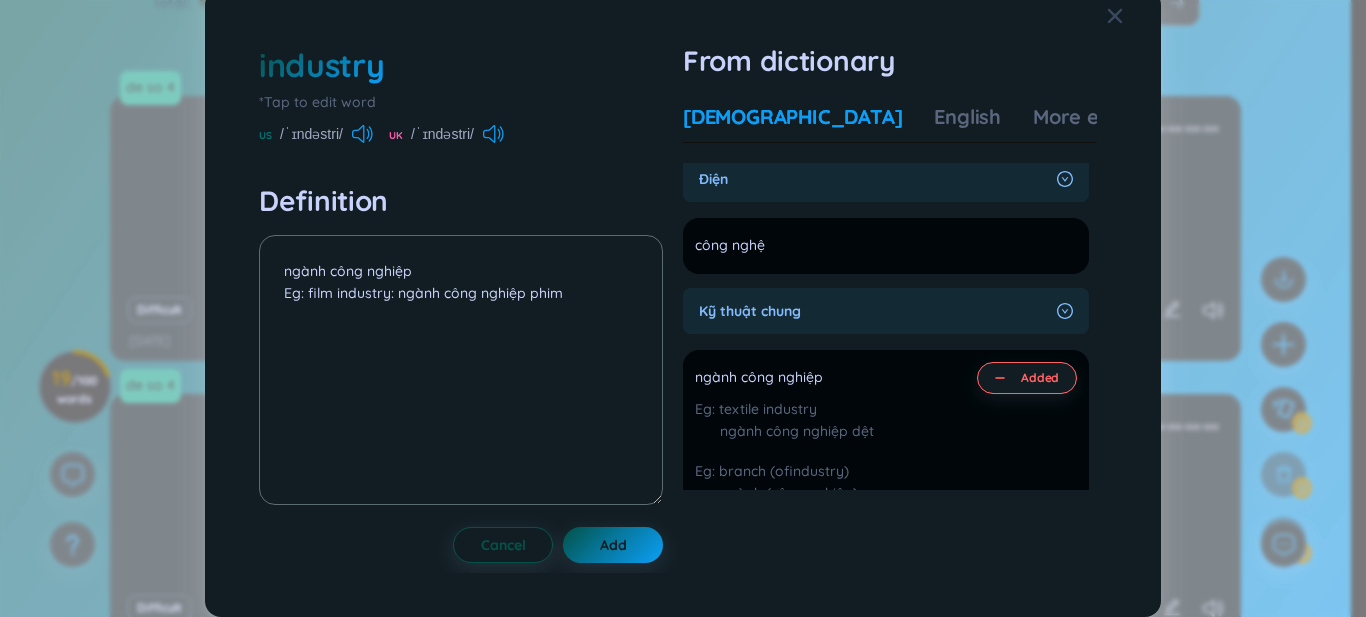 type on "ngành công nghiệp
Eg: film industry: ngành công nghiệp" 